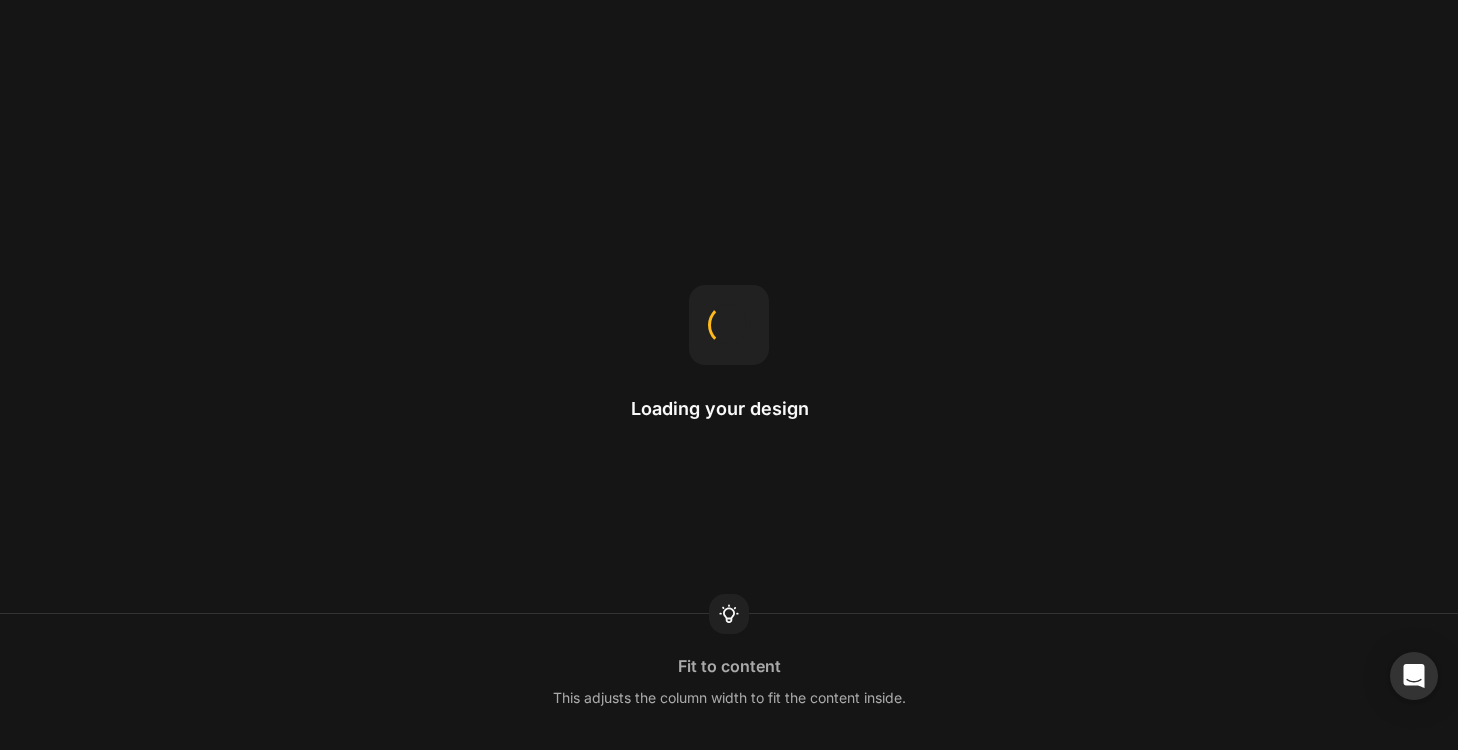 scroll, scrollTop: 0, scrollLeft: 0, axis: both 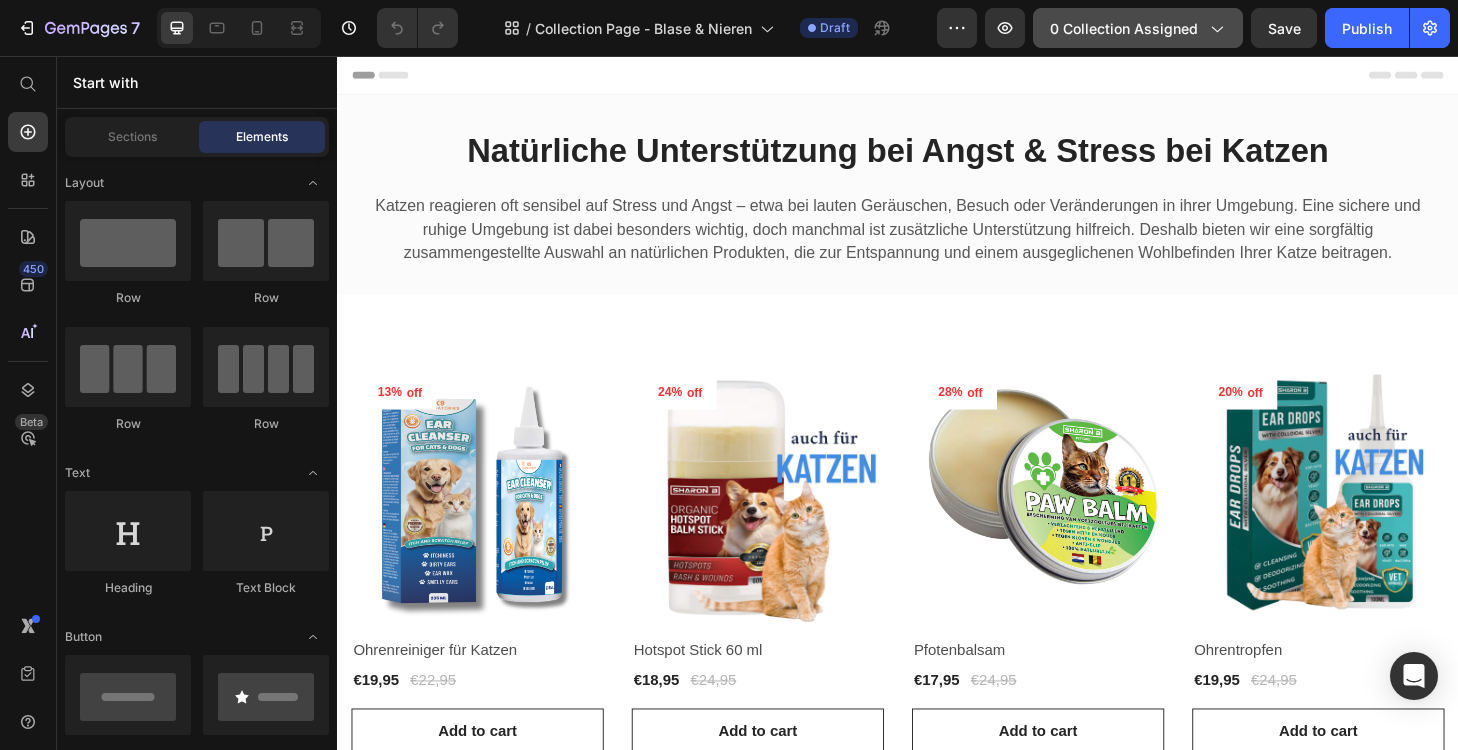 click on "0 collection assigned" 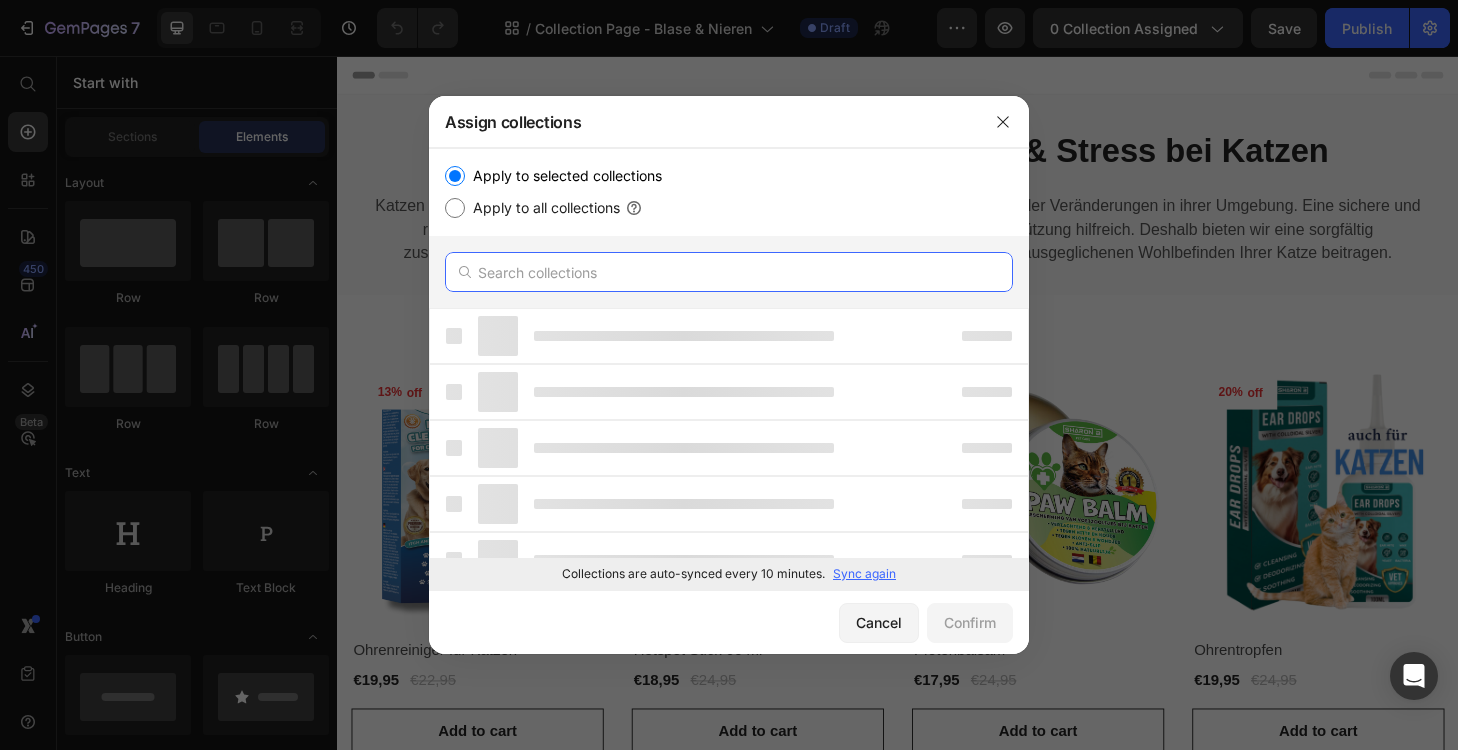 click at bounding box center (729, 272) 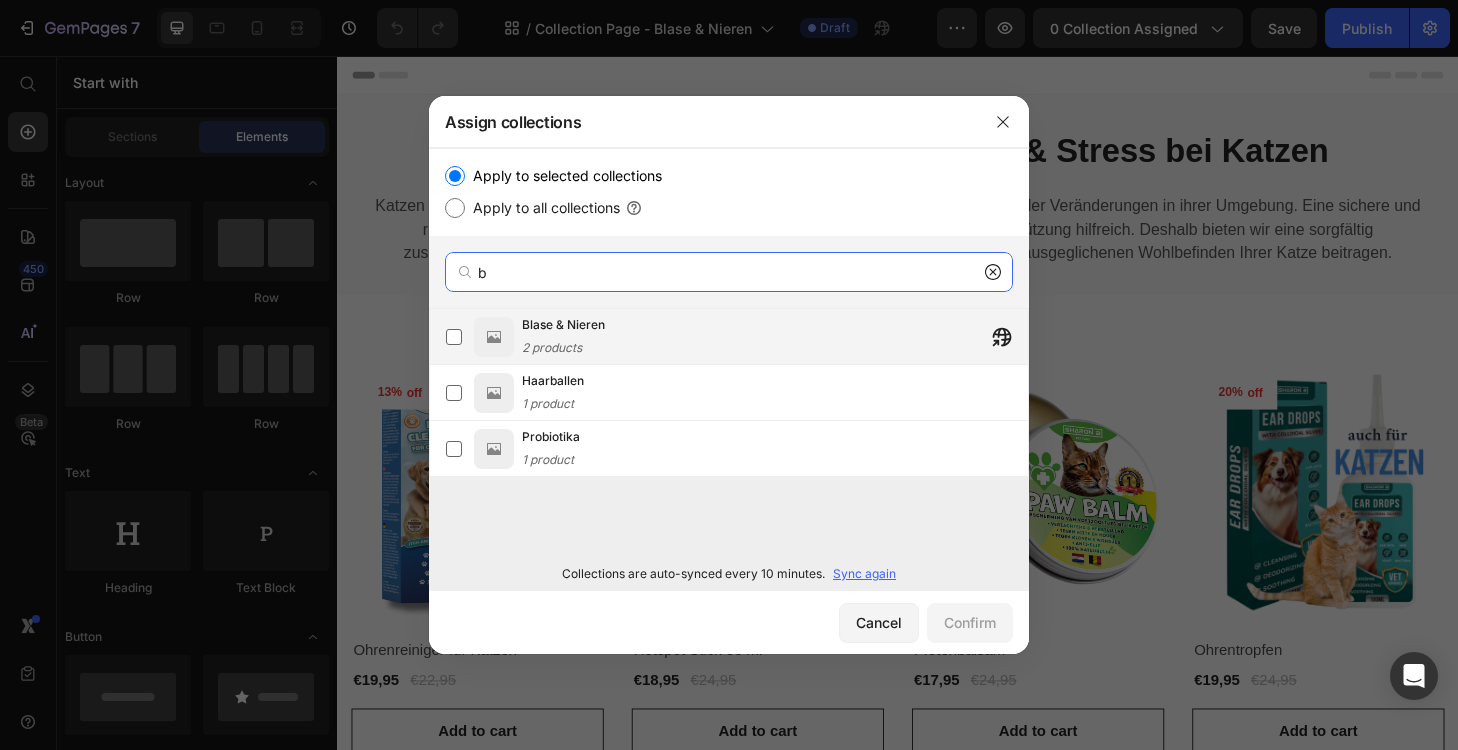 type on "b" 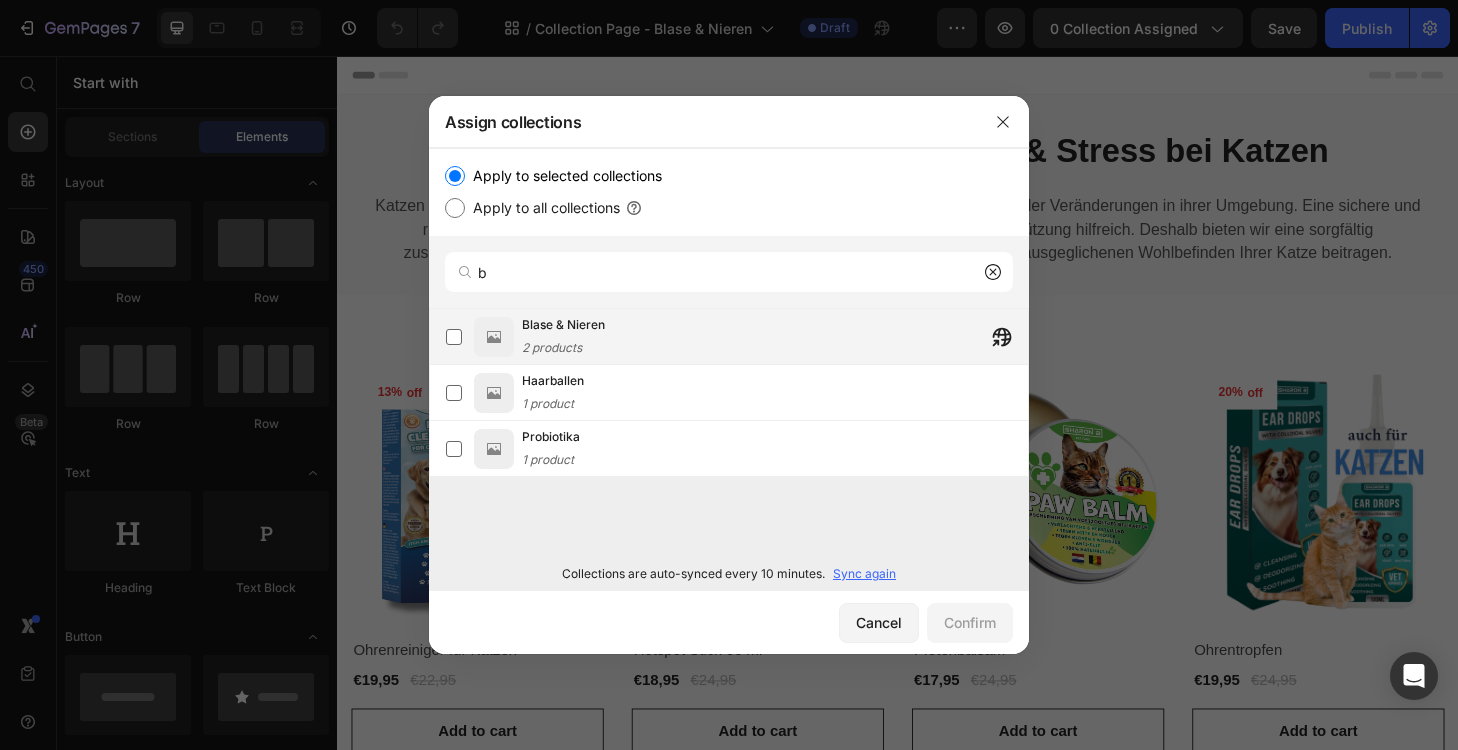 click on "Blase & Nieren" at bounding box center [563, 325] 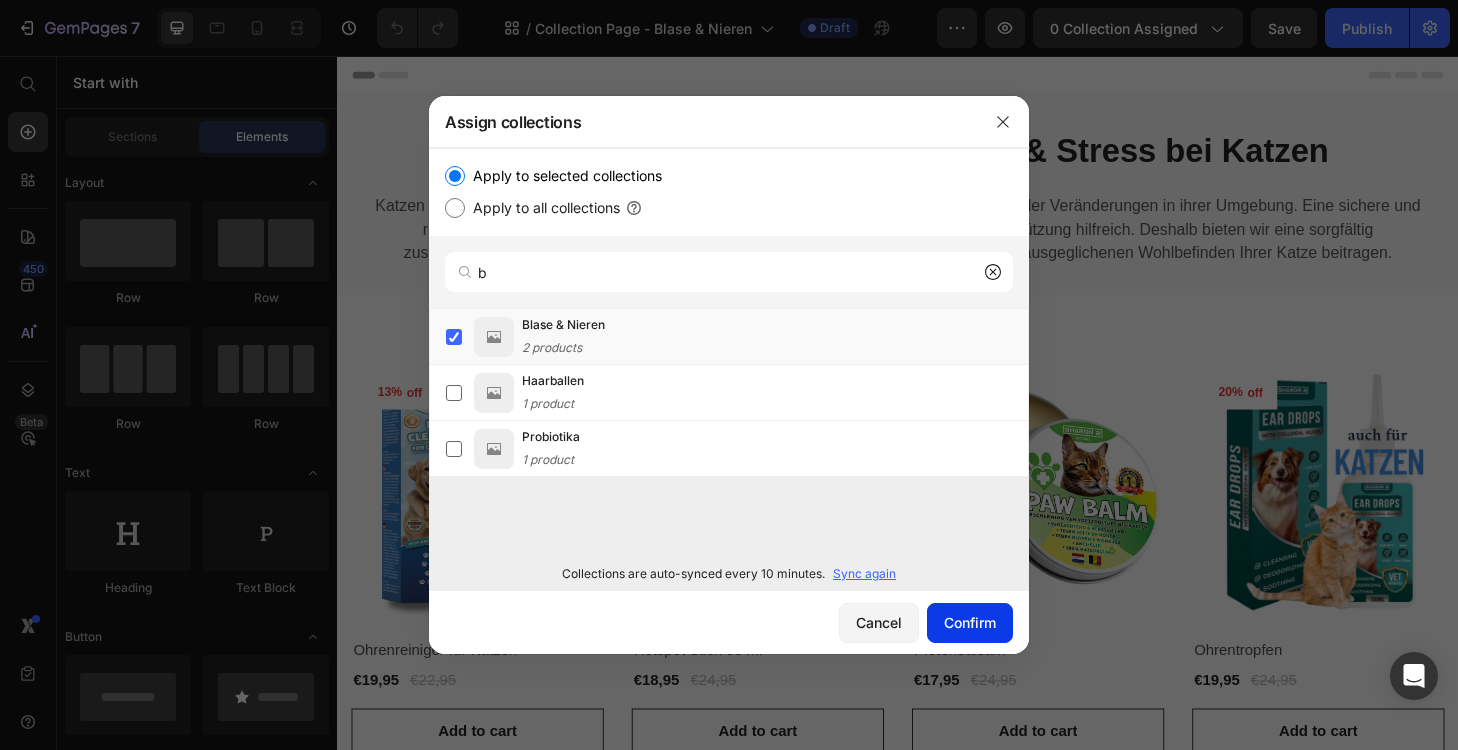 click on "Confirm" at bounding box center (970, 622) 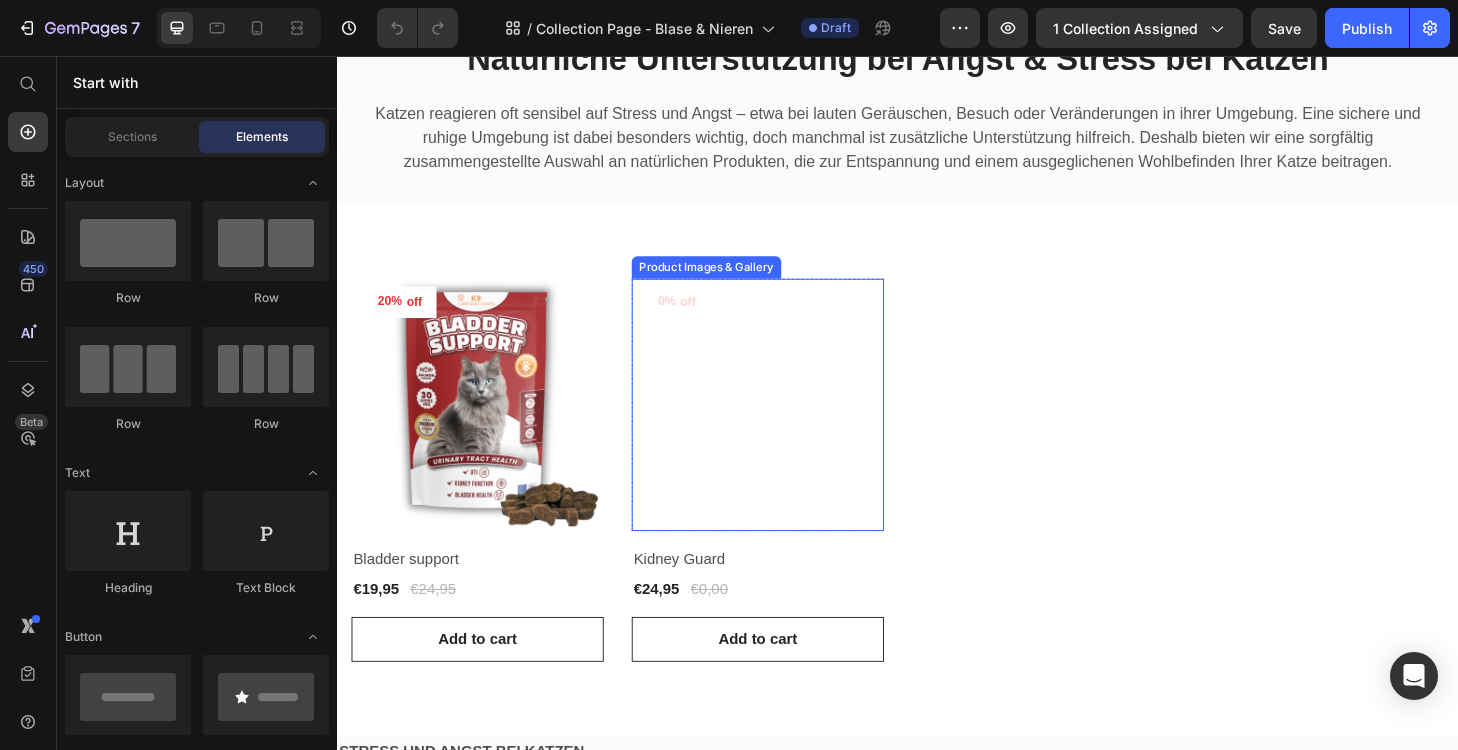 scroll, scrollTop: 101, scrollLeft: 0, axis: vertical 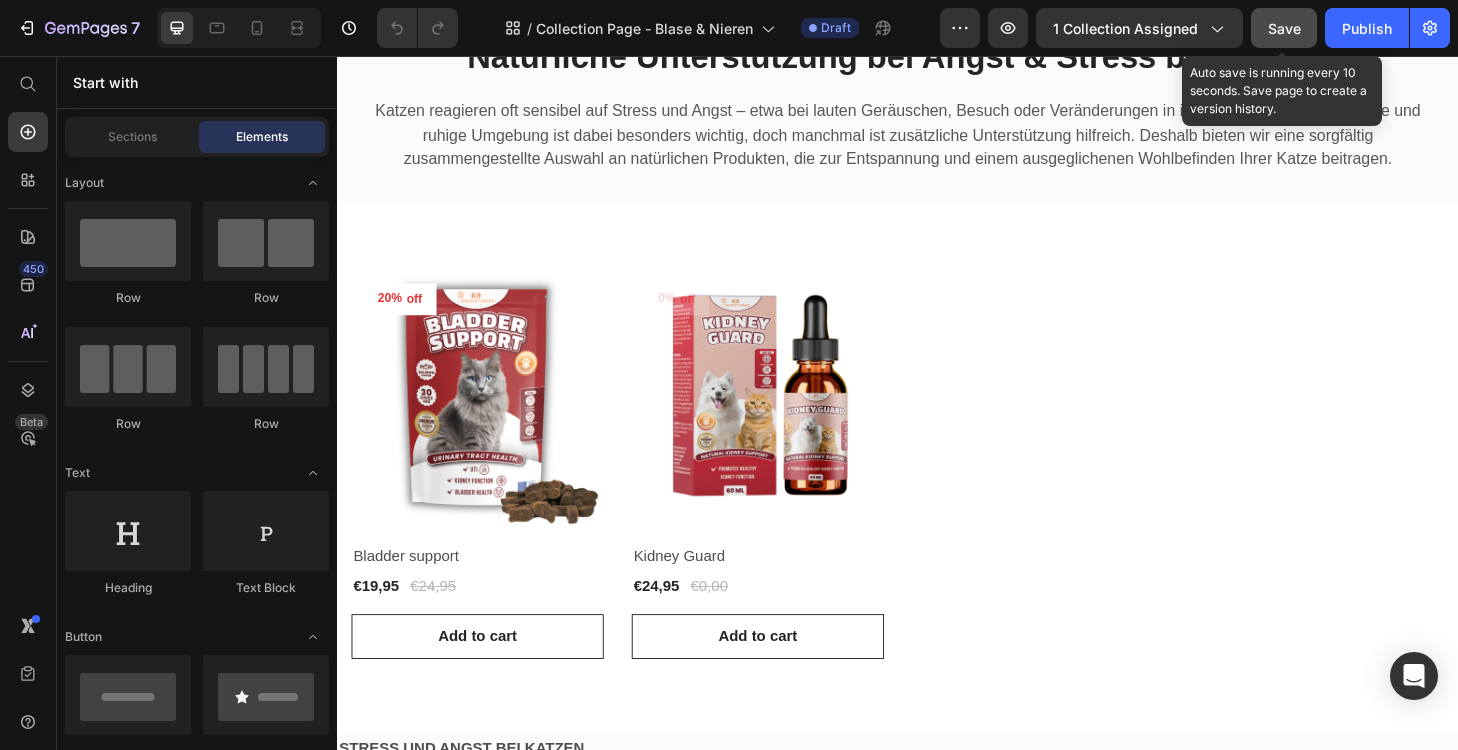 click on "Save" at bounding box center (1284, 28) 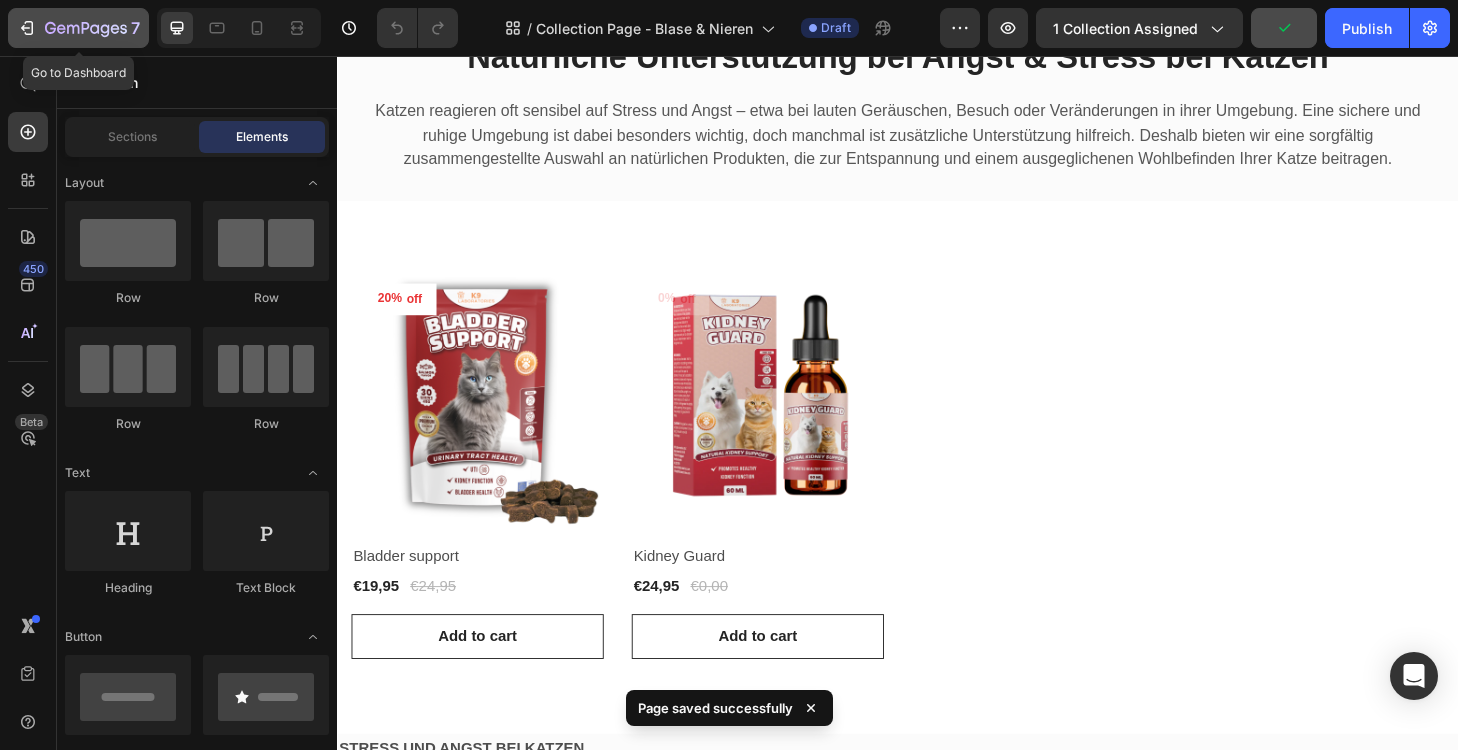 click 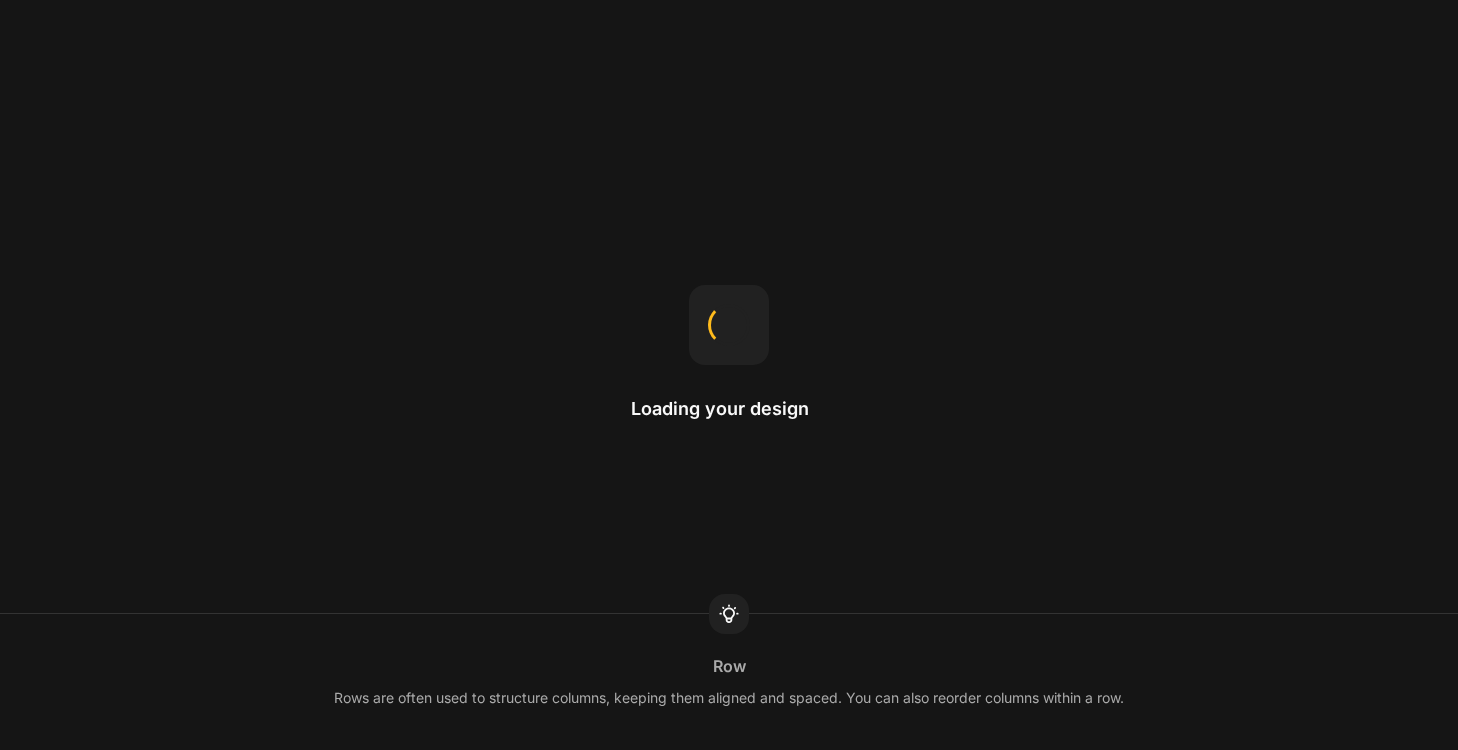 scroll, scrollTop: 0, scrollLeft: 0, axis: both 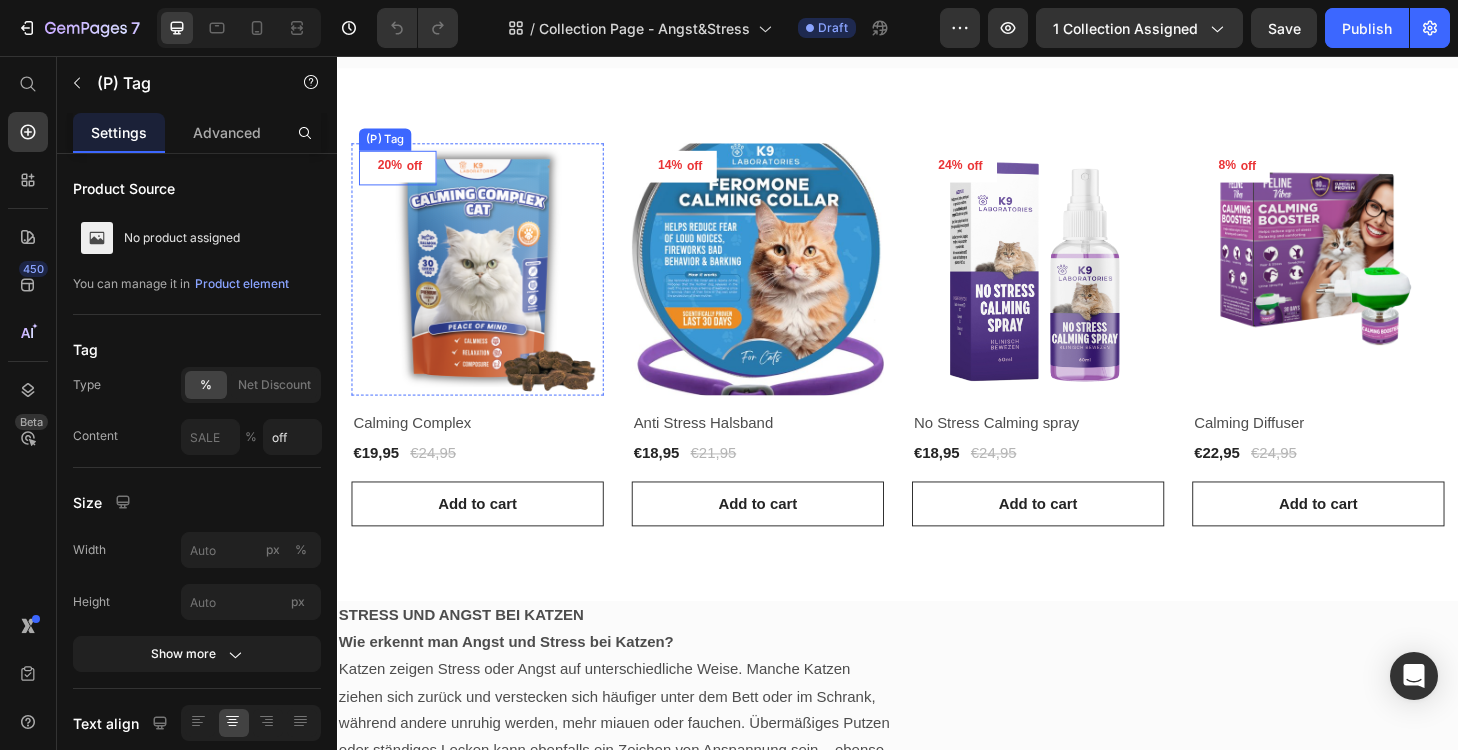 click on "off" at bounding box center (419, 174) 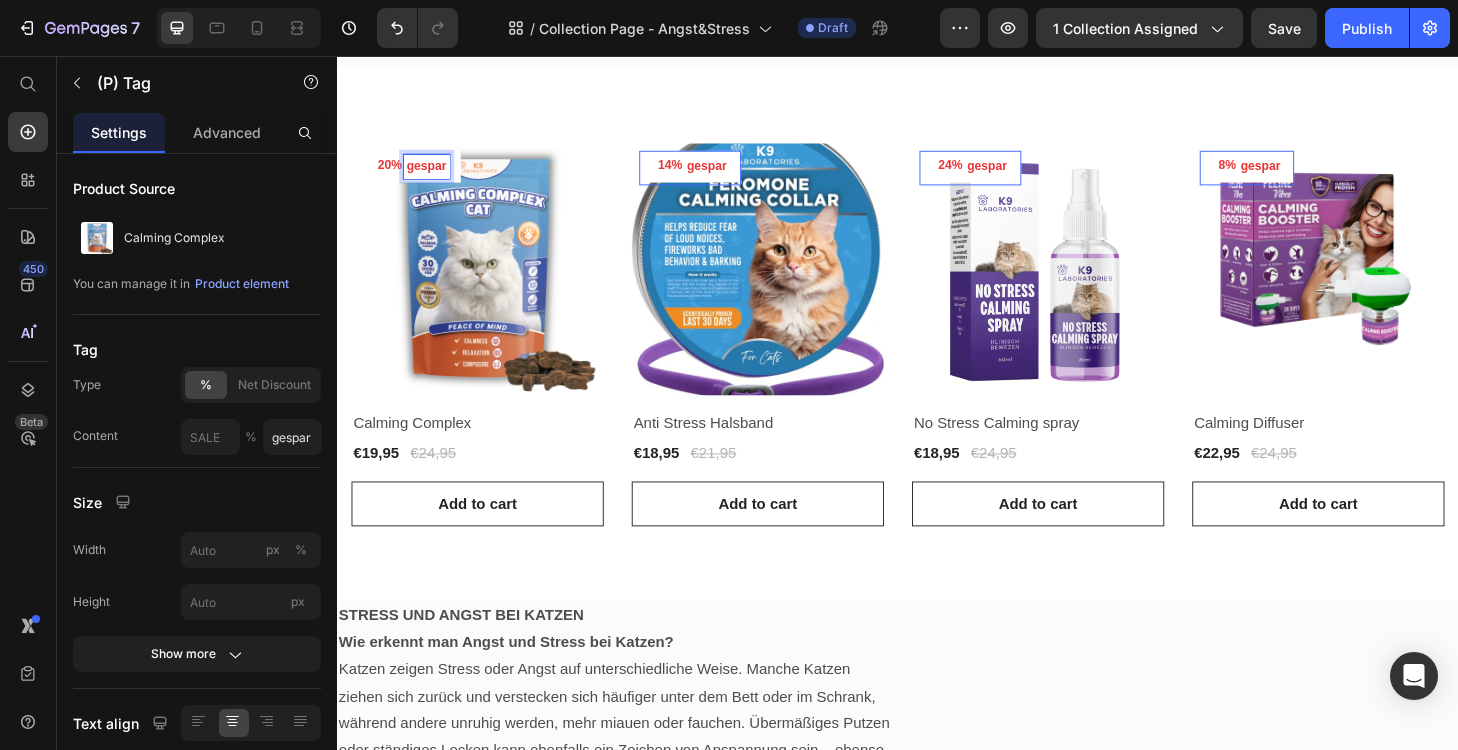 type on "gespart" 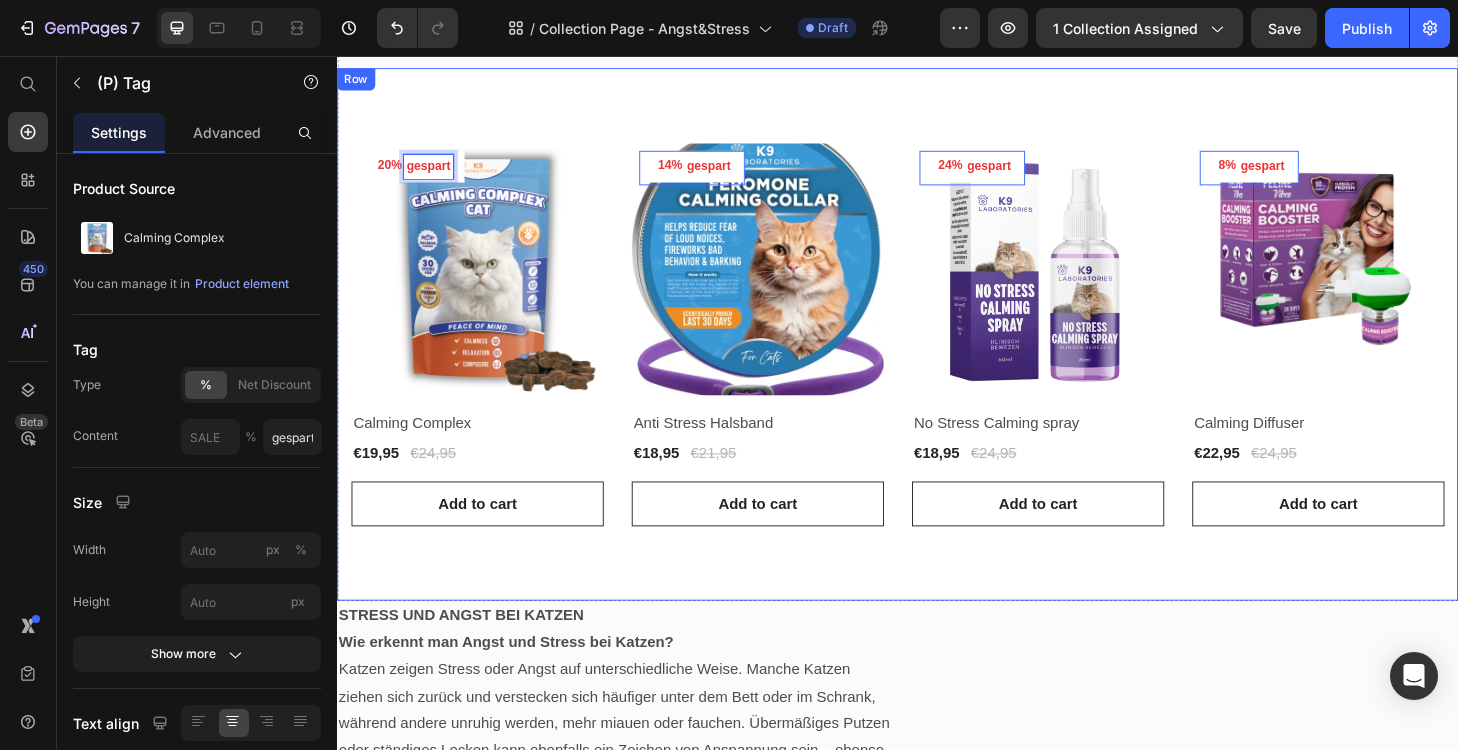 click on "20% gespart (P) Tag   16 Product Images & Gallery Row Calming Complex (P) Title €19,95 (P) Price €24,95 (P) Price Row Row Add to cart (P) Cart Button 14% gespart (P) Tag   0 Product Images & Gallery Row Anti Stress Halsband (P) Title €18,95 (P) Price €21,95 (P) Price Row Row Add to cart (P) Cart Button 24% gespart (P) Tag   0 Product Images & Gallery Row No Stress Calming spray (P) Title €18,95 (P) Price €24,95 (P) Price Row Row Add to cart (P) Cart Button 8% gespart (P) Tag   0 Product Images & Gallery Row Calming Diffuser (P) Title €22,95 (P) Price €24,95 (P) Price Row Row Add to cart (P) Cart Button Product List Row Row" at bounding box center (937, 354) 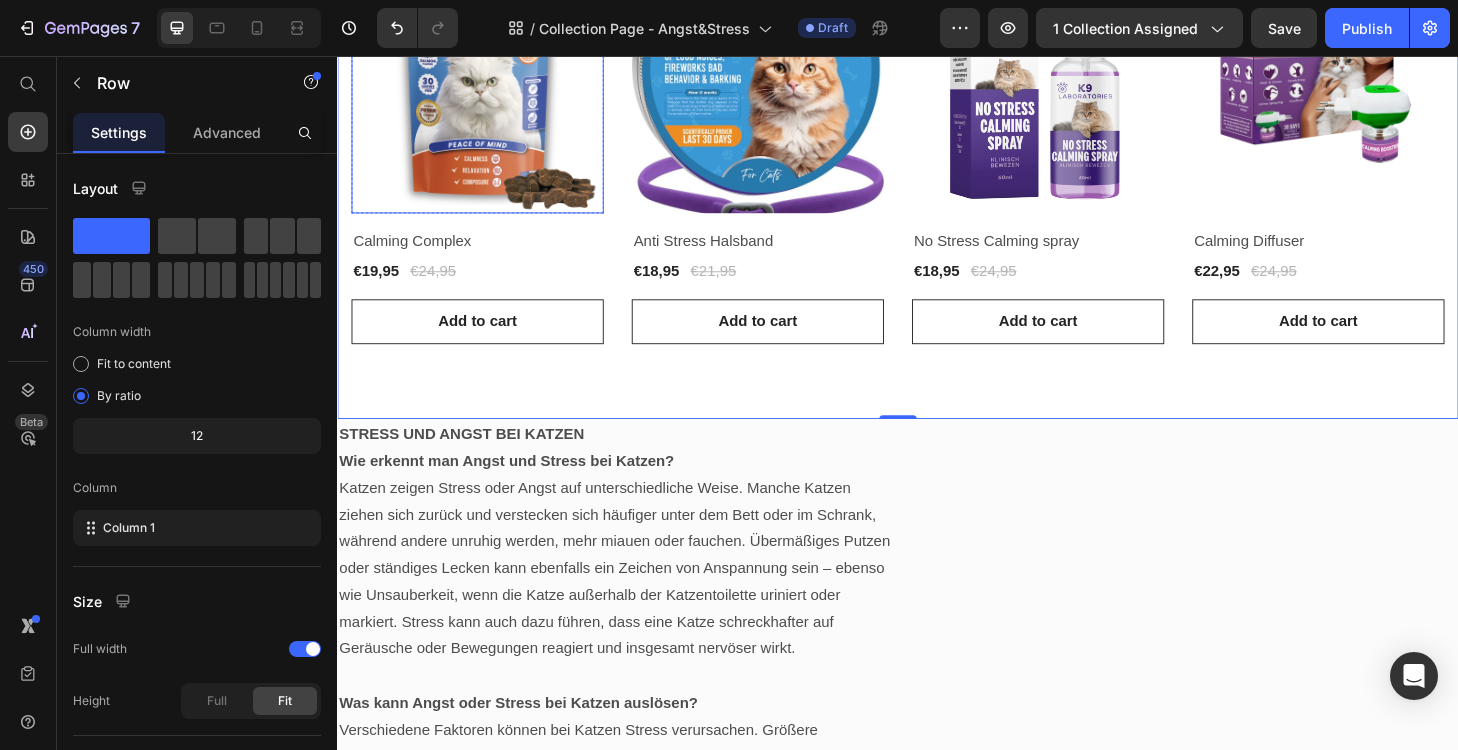 scroll, scrollTop: 434, scrollLeft: 0, axis: vertical 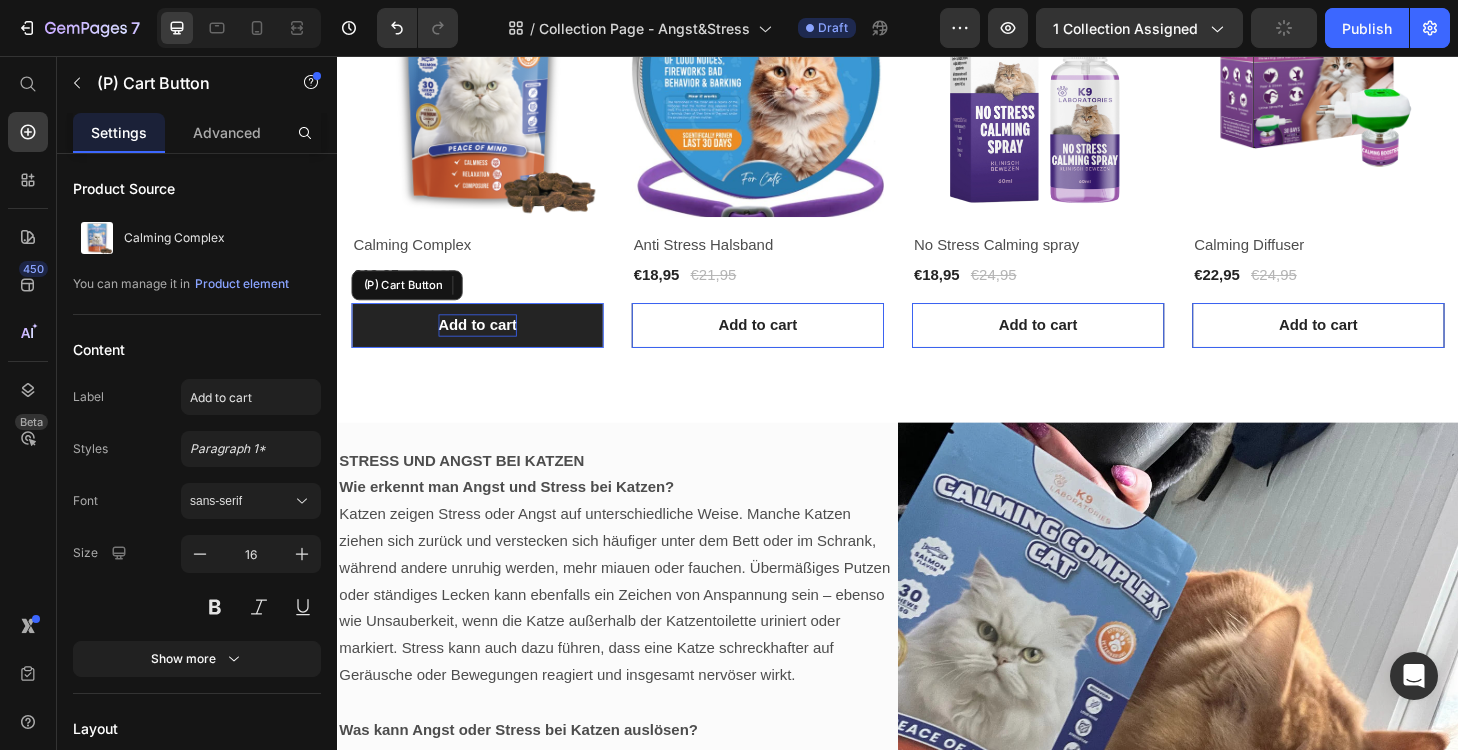click on "Add to cart" at bounding box center [487, 344] 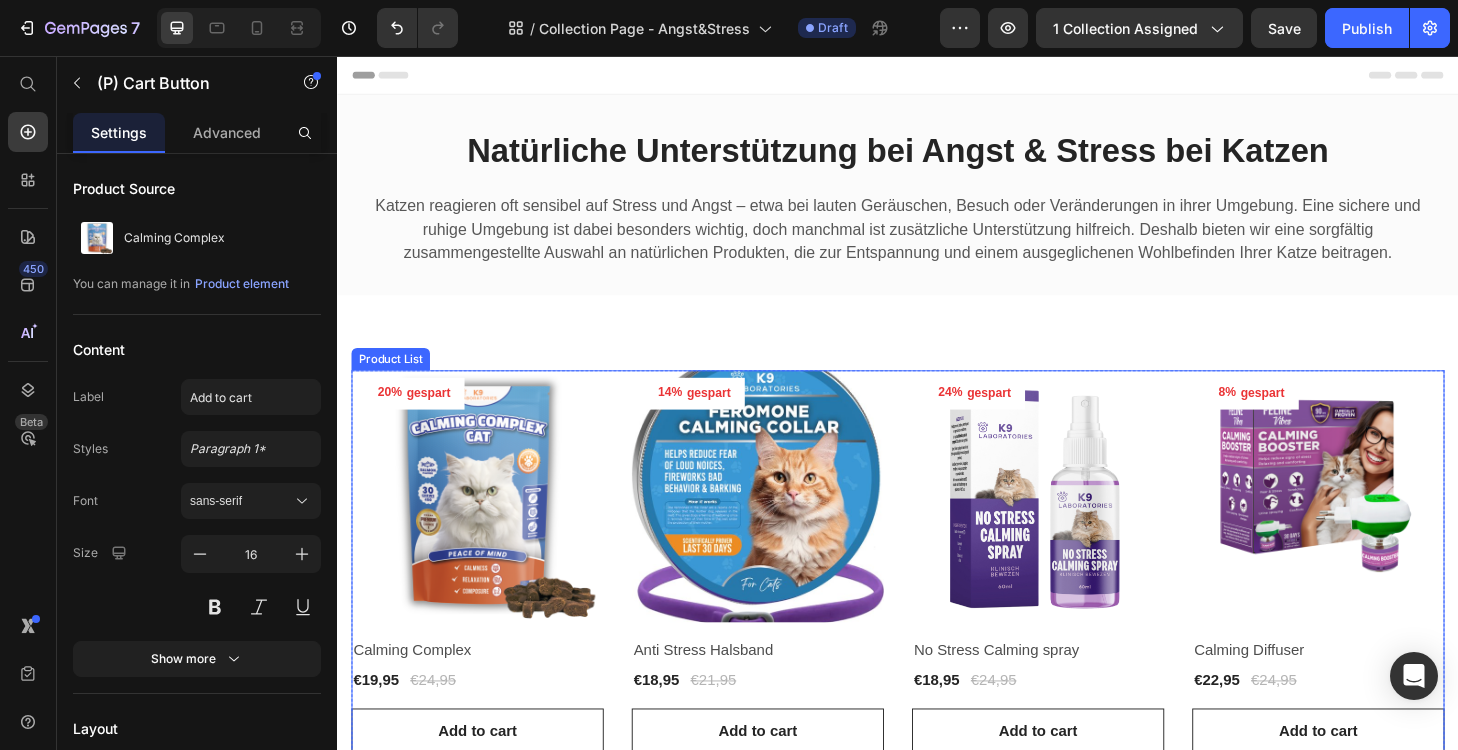 scroll, scrollTop: 0, scrollLeft: 0, axis: both 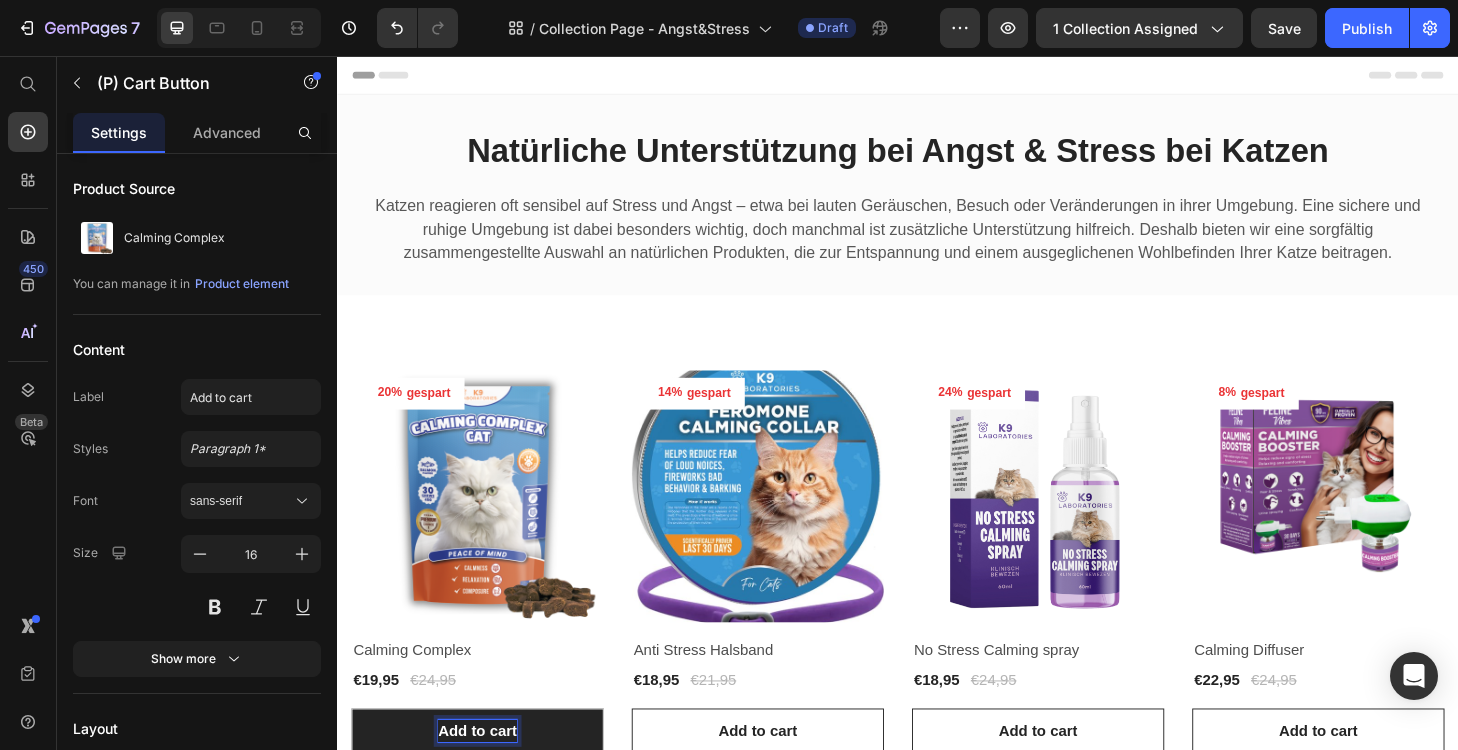 click on "Add to cart" at bounding box center [487, 778] 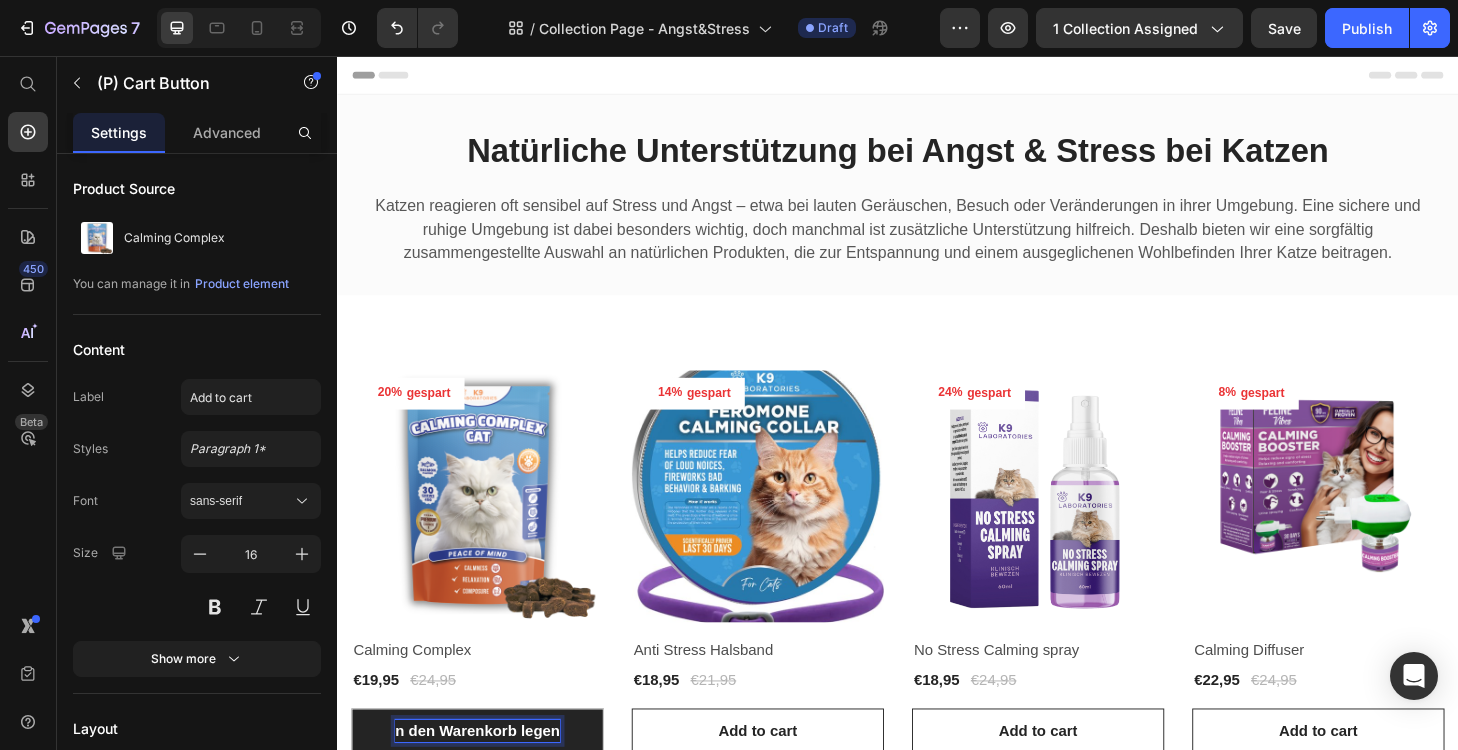 scroll, scrollTop: 6, scrollLeft: 0, axis: vertical 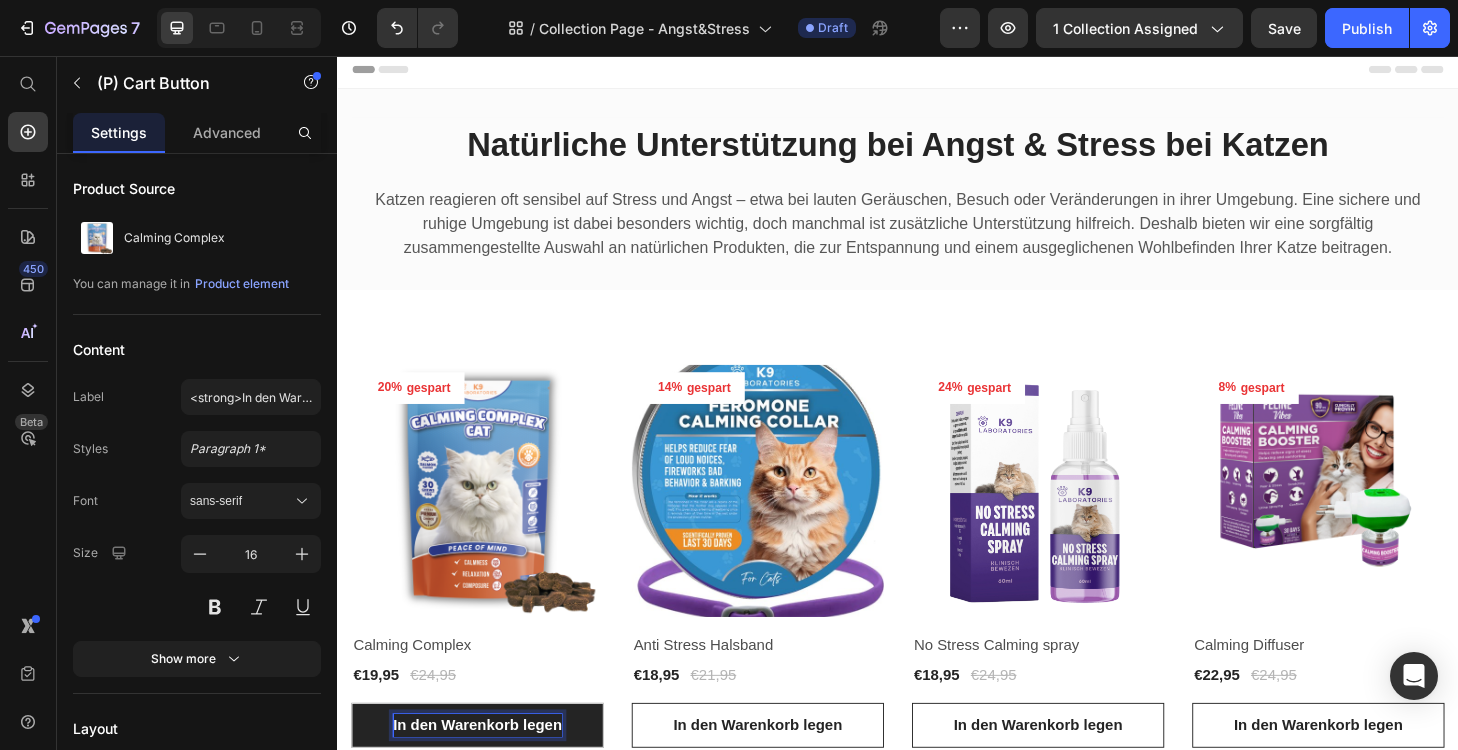 click on "In den Warenkorb legen" at bounding box center [487, 771] 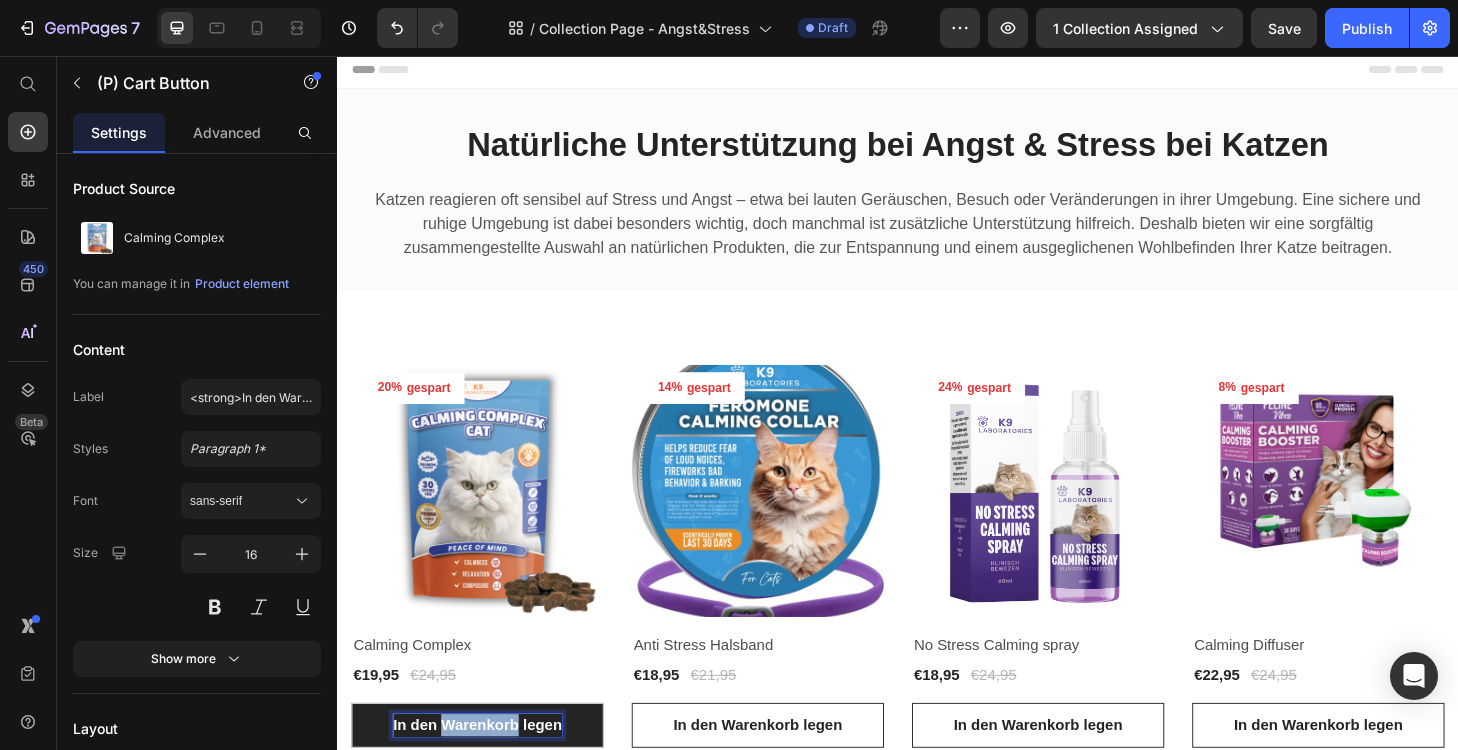 click on "In den Warenkorb legen" at bounding box center (487, 771) 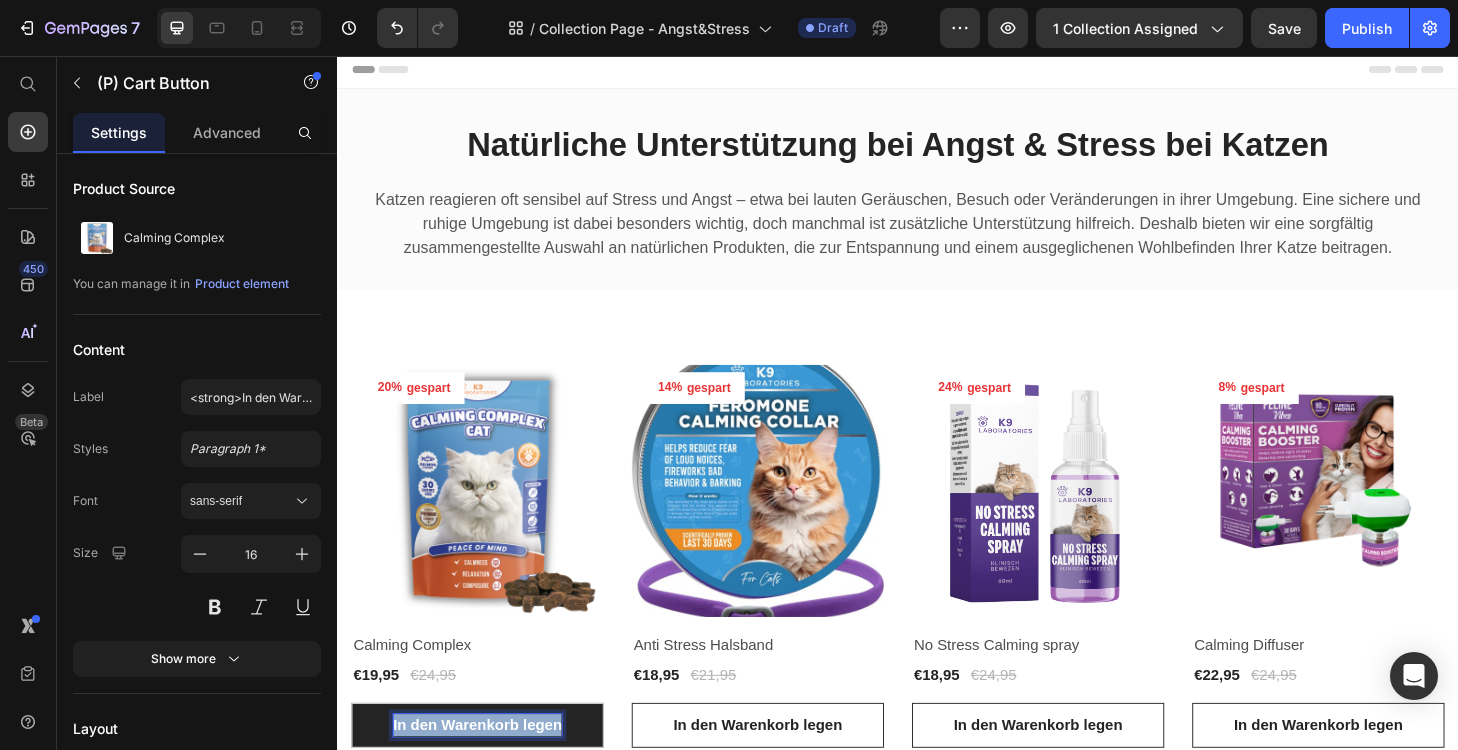 click on "In den Warenkorb legen" at bounding box center [487, 771] 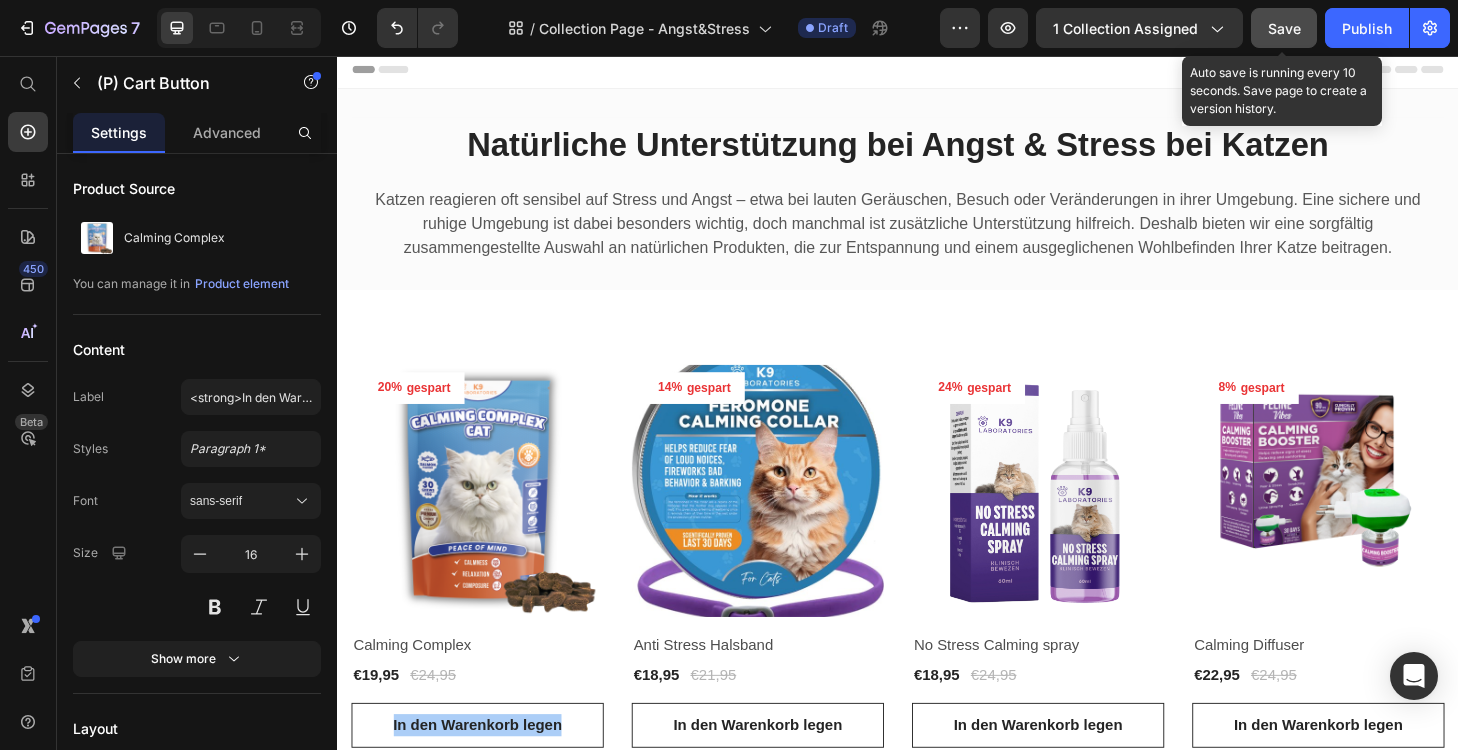 click on "Save" at bounding box center [1284, 28] 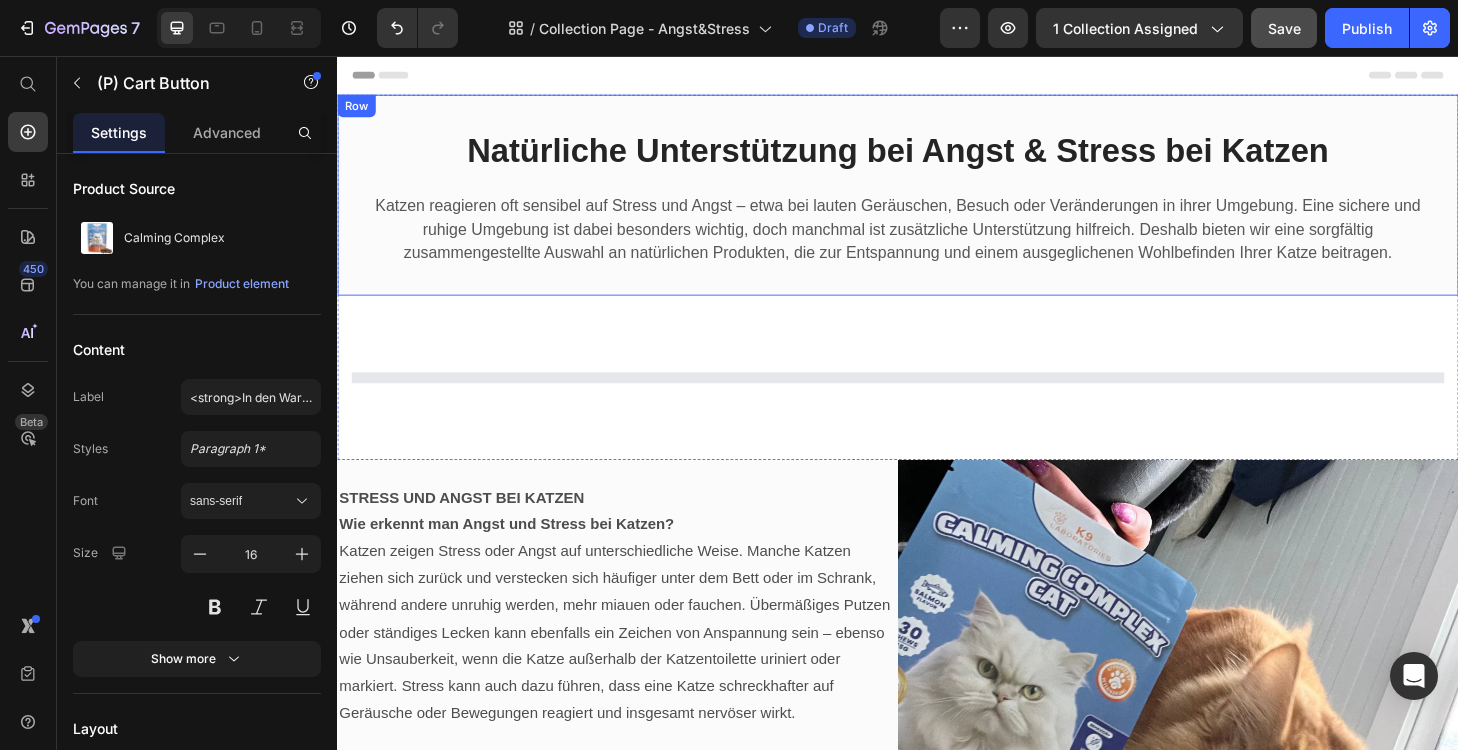 scroll, scrollTop: 0, scrollLeft: 0, axis: both 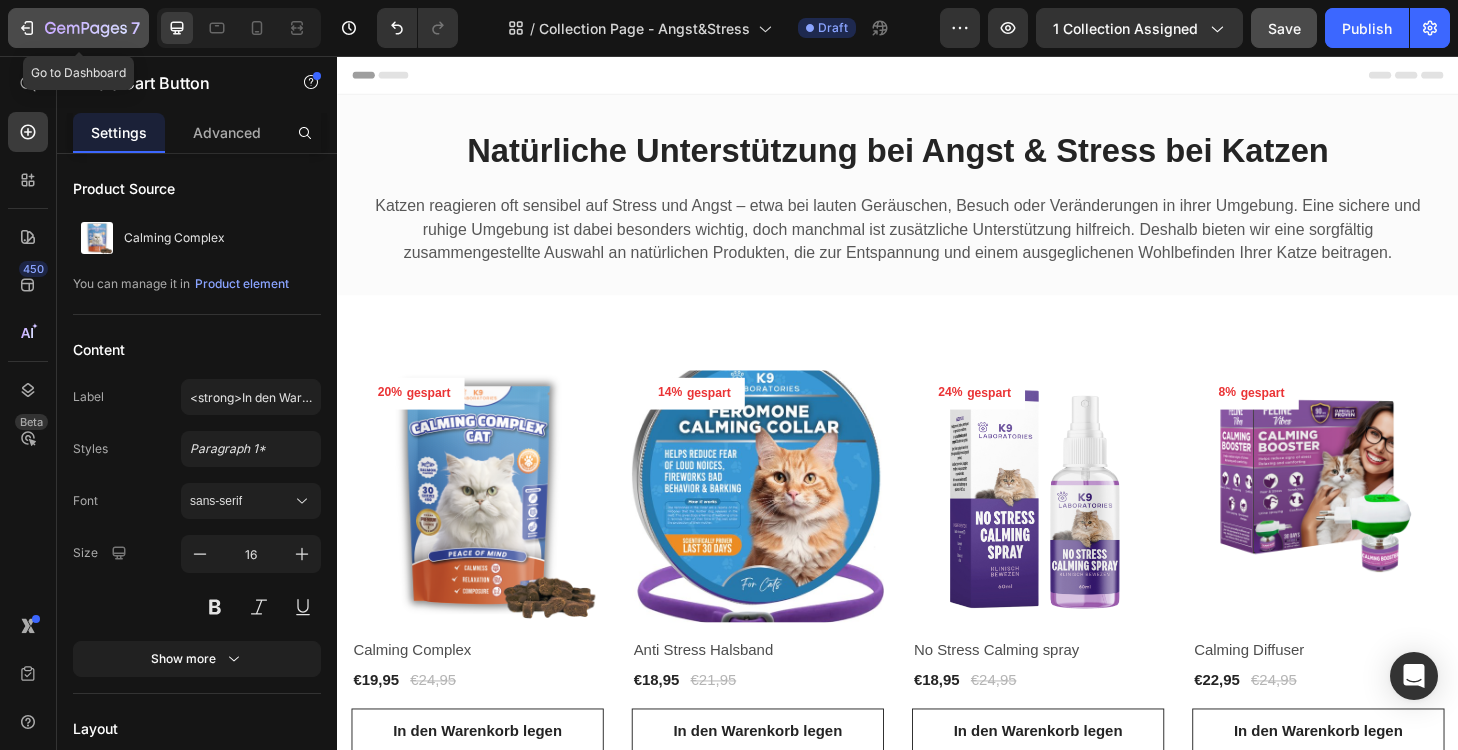 click 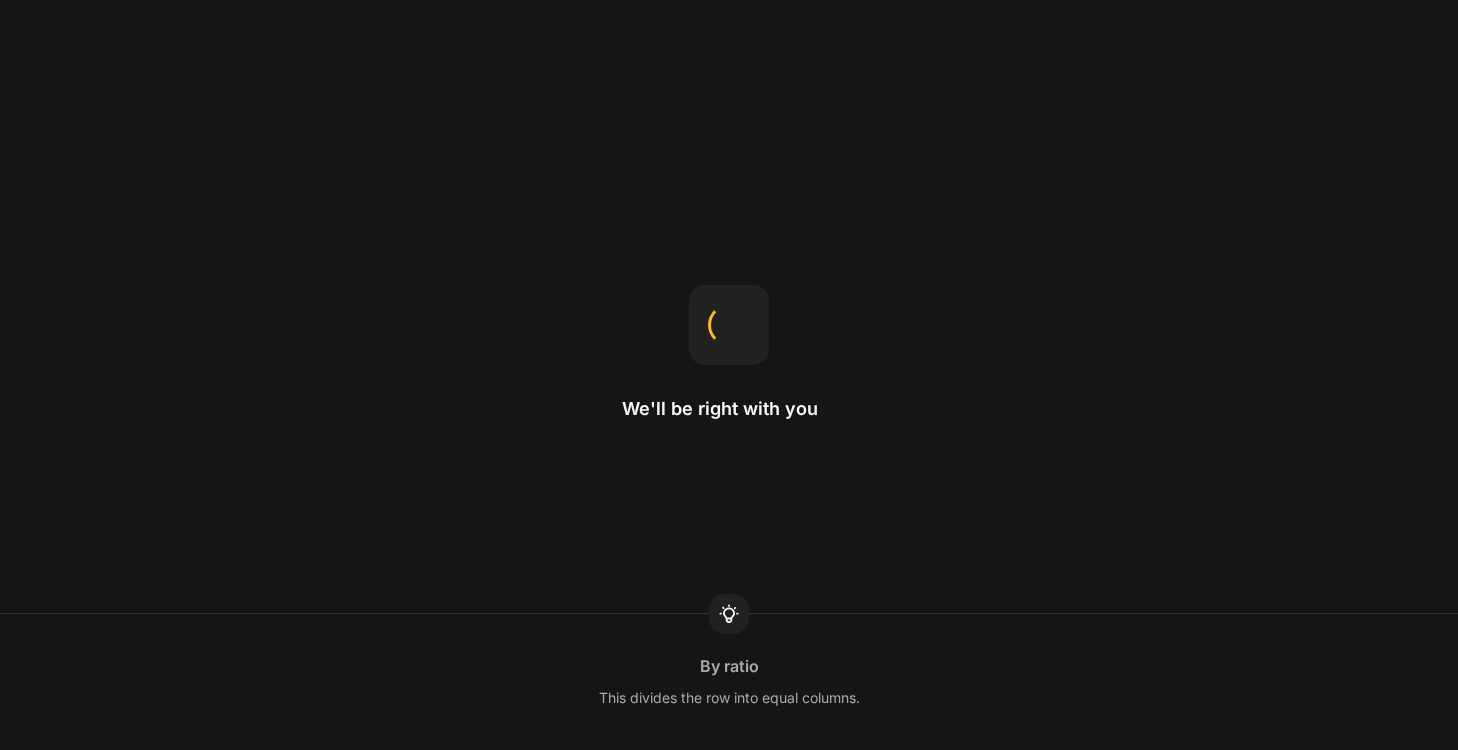 scroll, scrollTop: 0, scrollLeft: 0, axis: both 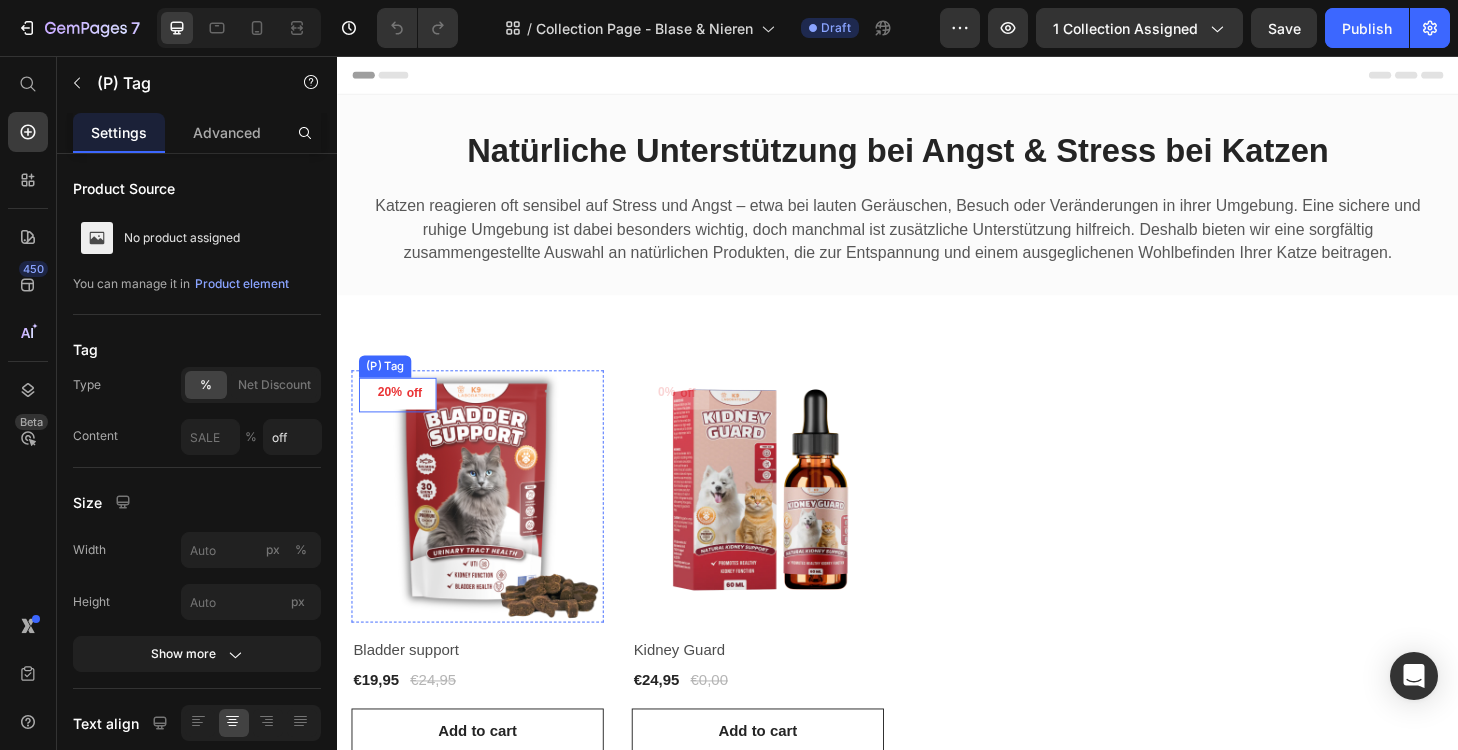 click on "off" at bounding box center (419, 417) 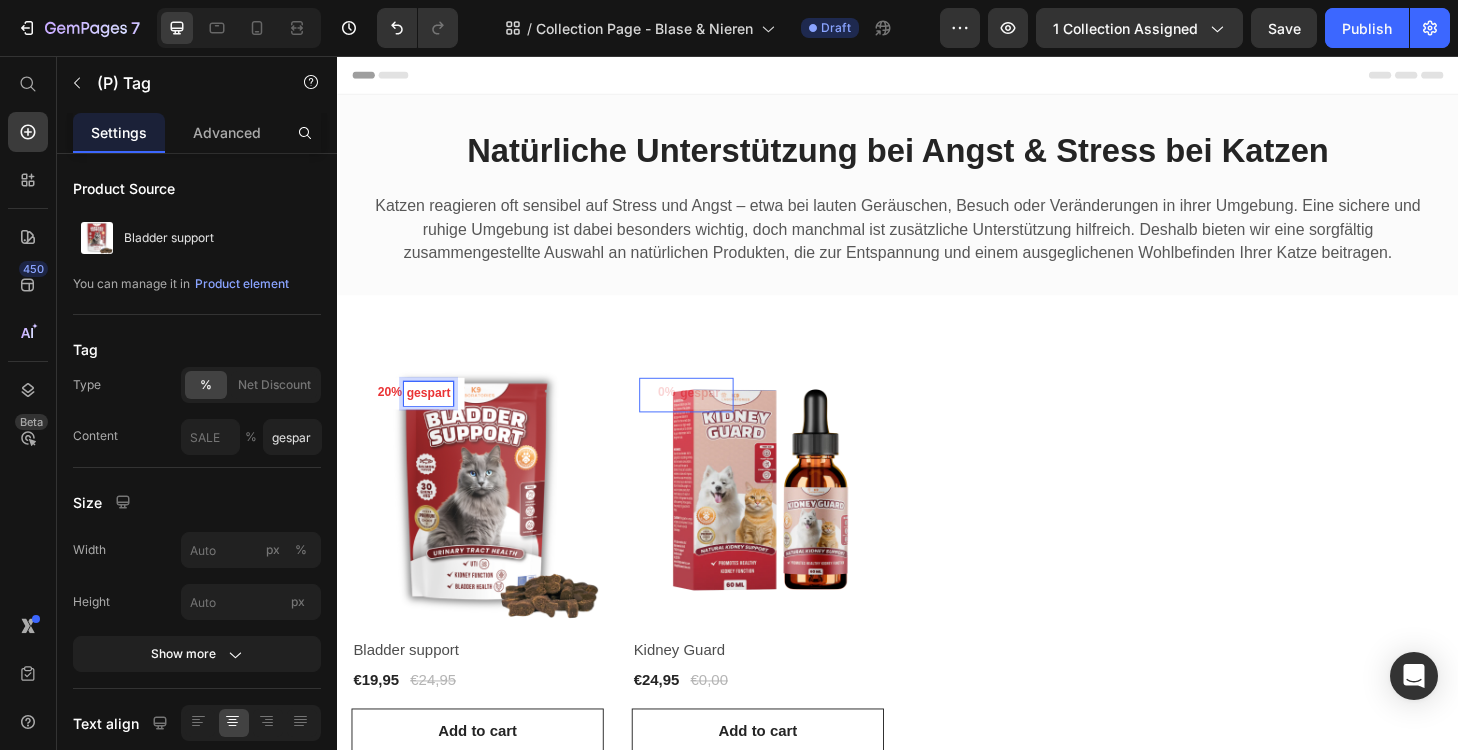 type on "gespart" 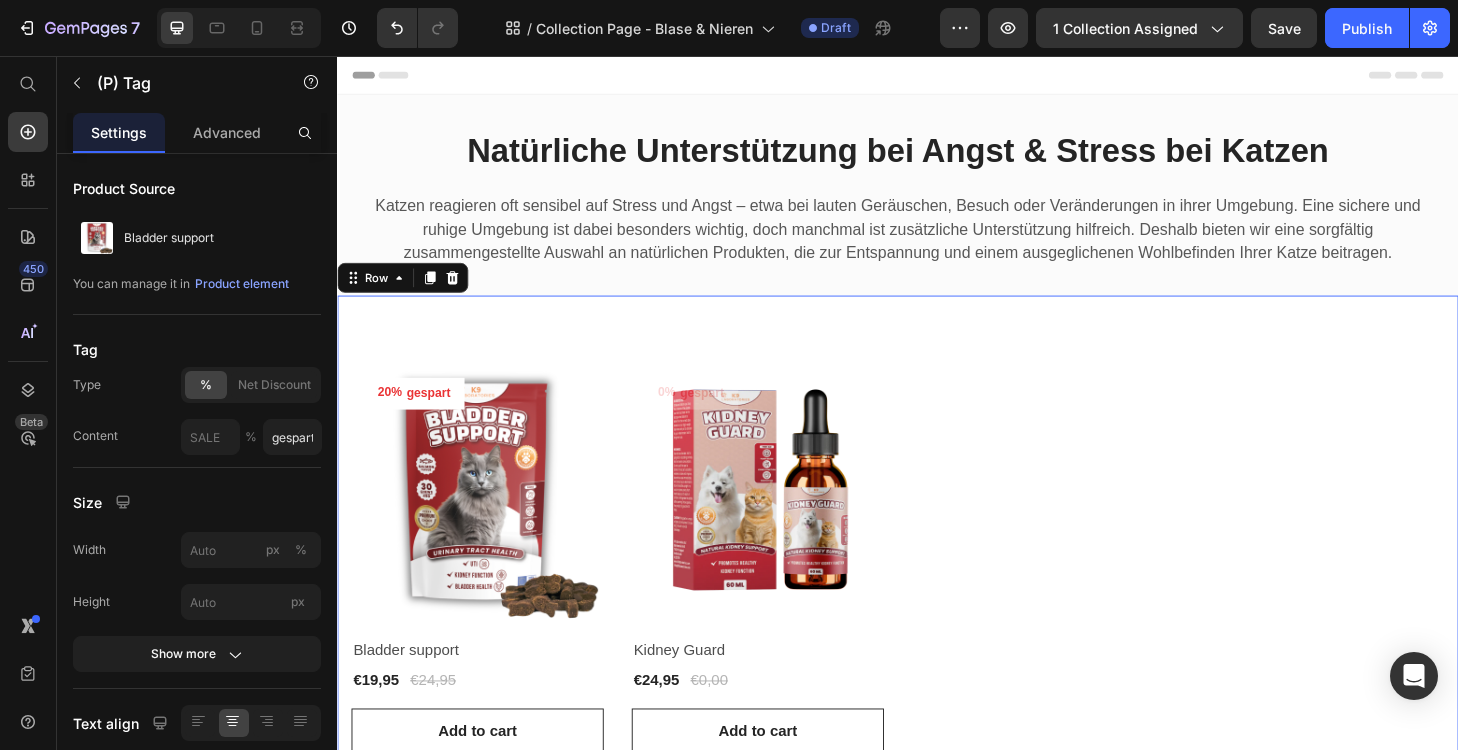 click on "20% gespart (P) Tag Product Images & Gallery Row Bladder support (P) Title €19,95 (P) Price €24,95 (P) Price Row Row Add to cart (P) Cart Button 0% gespart (P) Tag Product Images & Gallery Row Kidney Guard (P) Title €24,95 (P) Price €0,00 (P) Price Row Row Add to cart (P) Cart Button Product List Row Row   0" at bounding box center (937, 597) 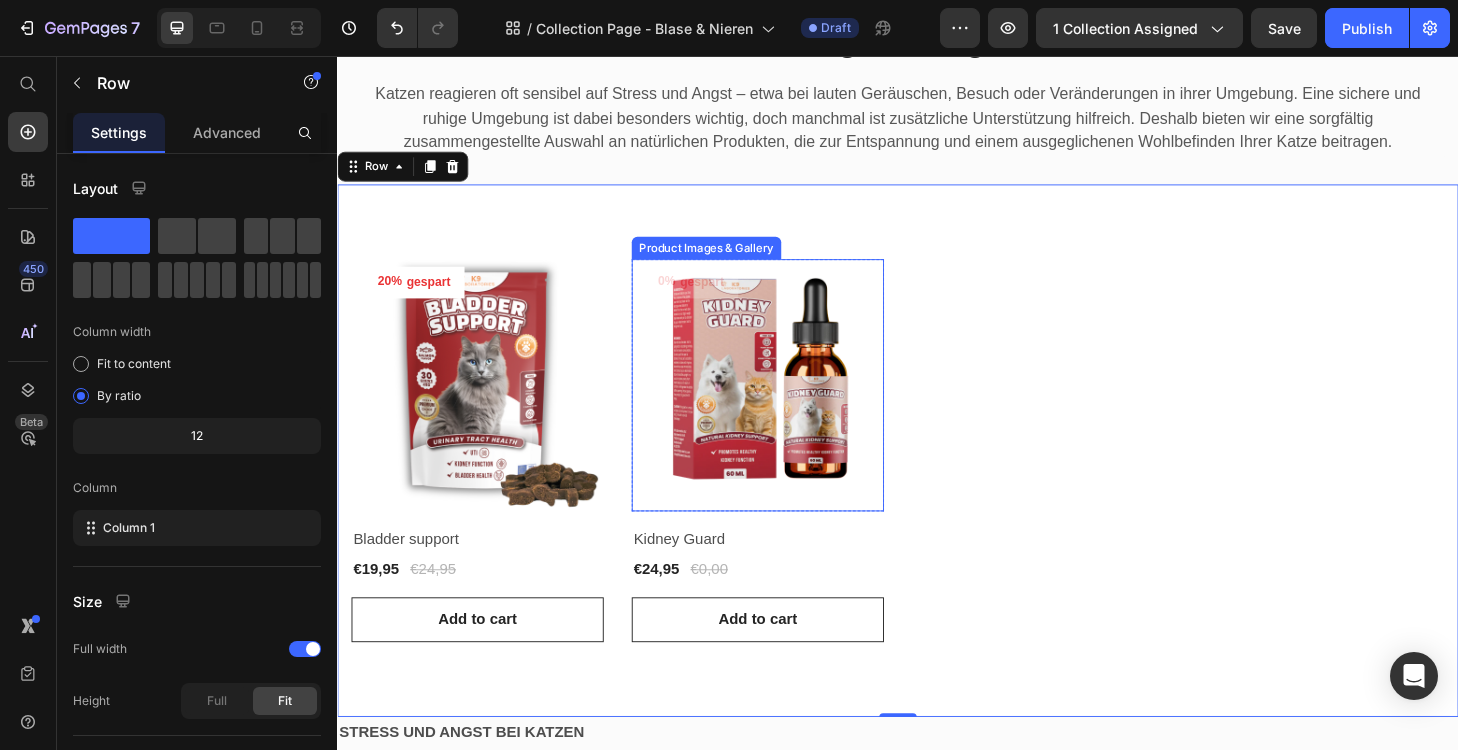 scroll, scrollTop: 133, scrollLeft: 0, axis: vertical 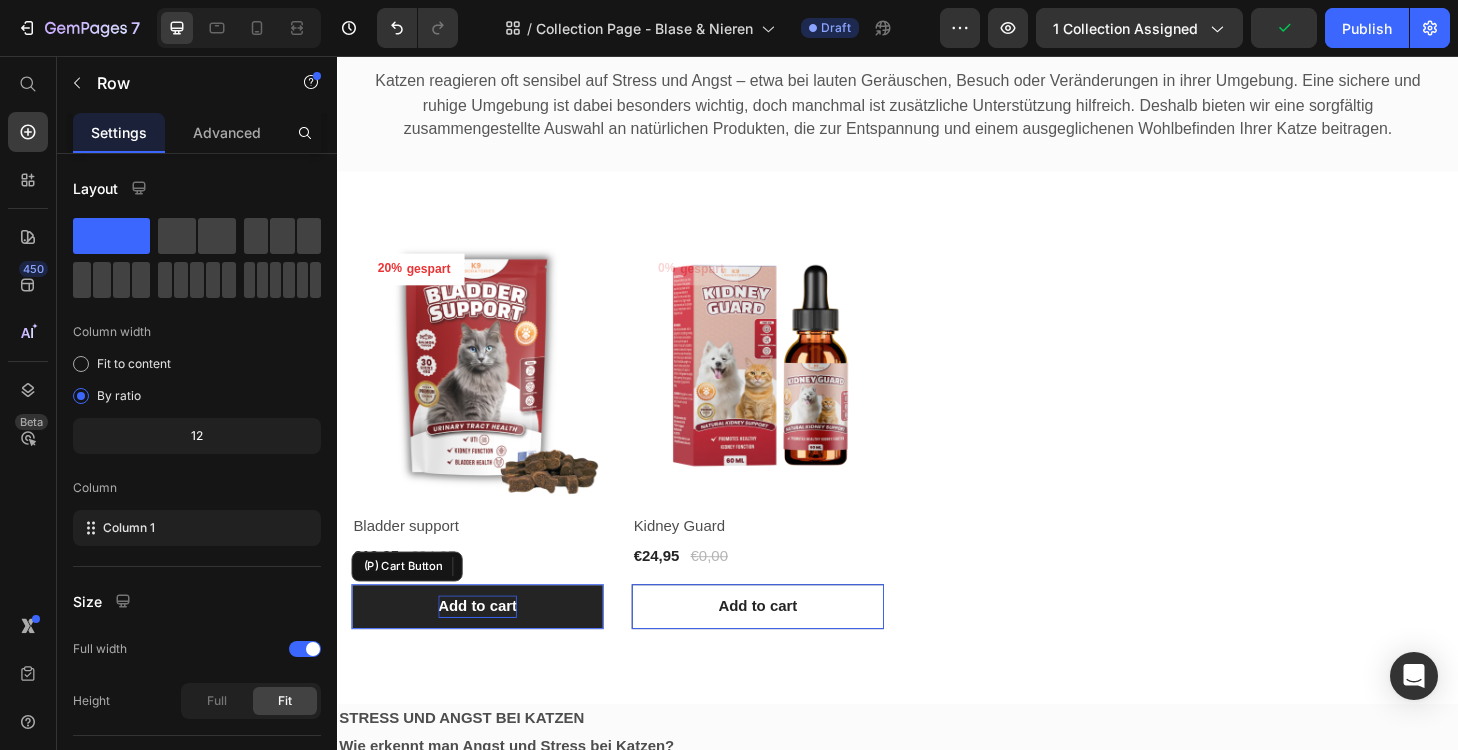click on "Add to cart" at bounding box center [487, 645] 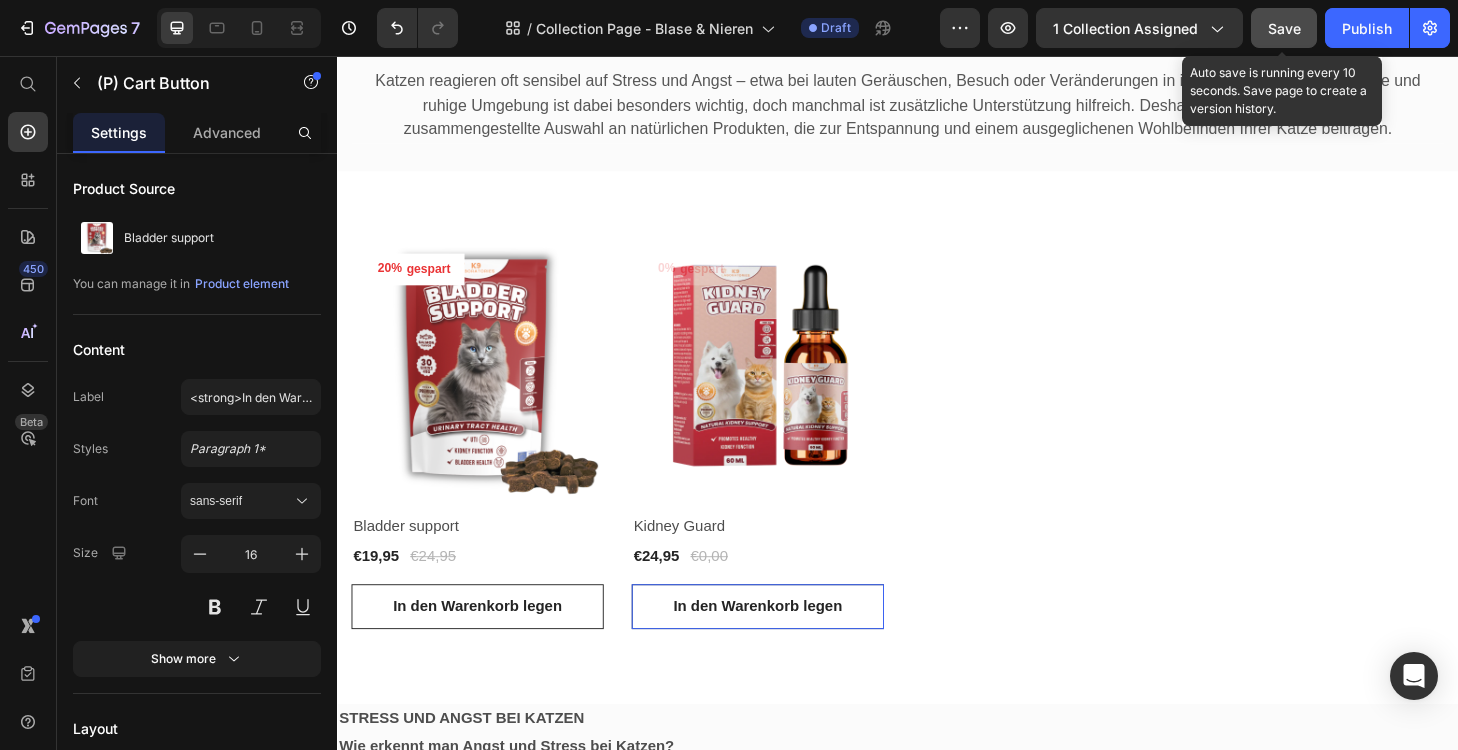 click on "Save" at bounding box center (1284, 28) 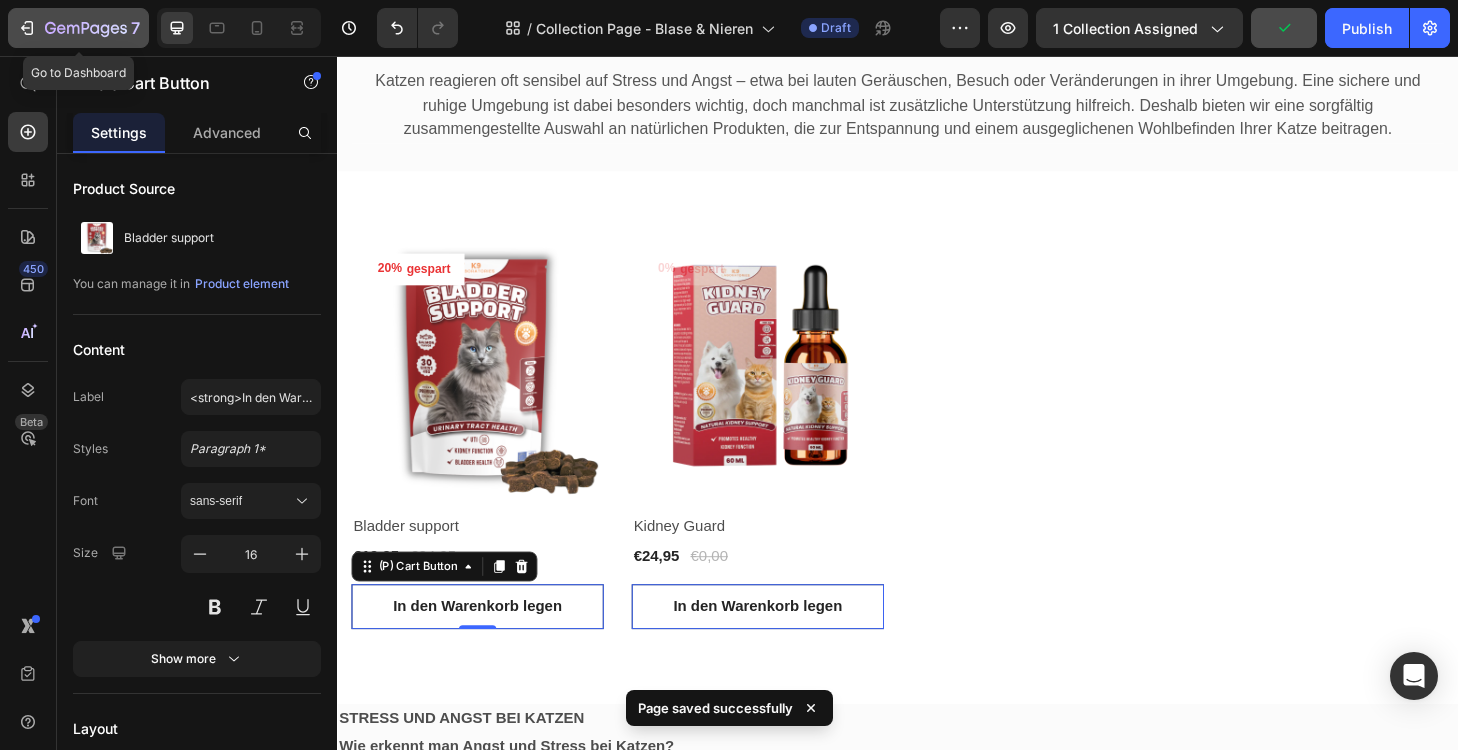 click 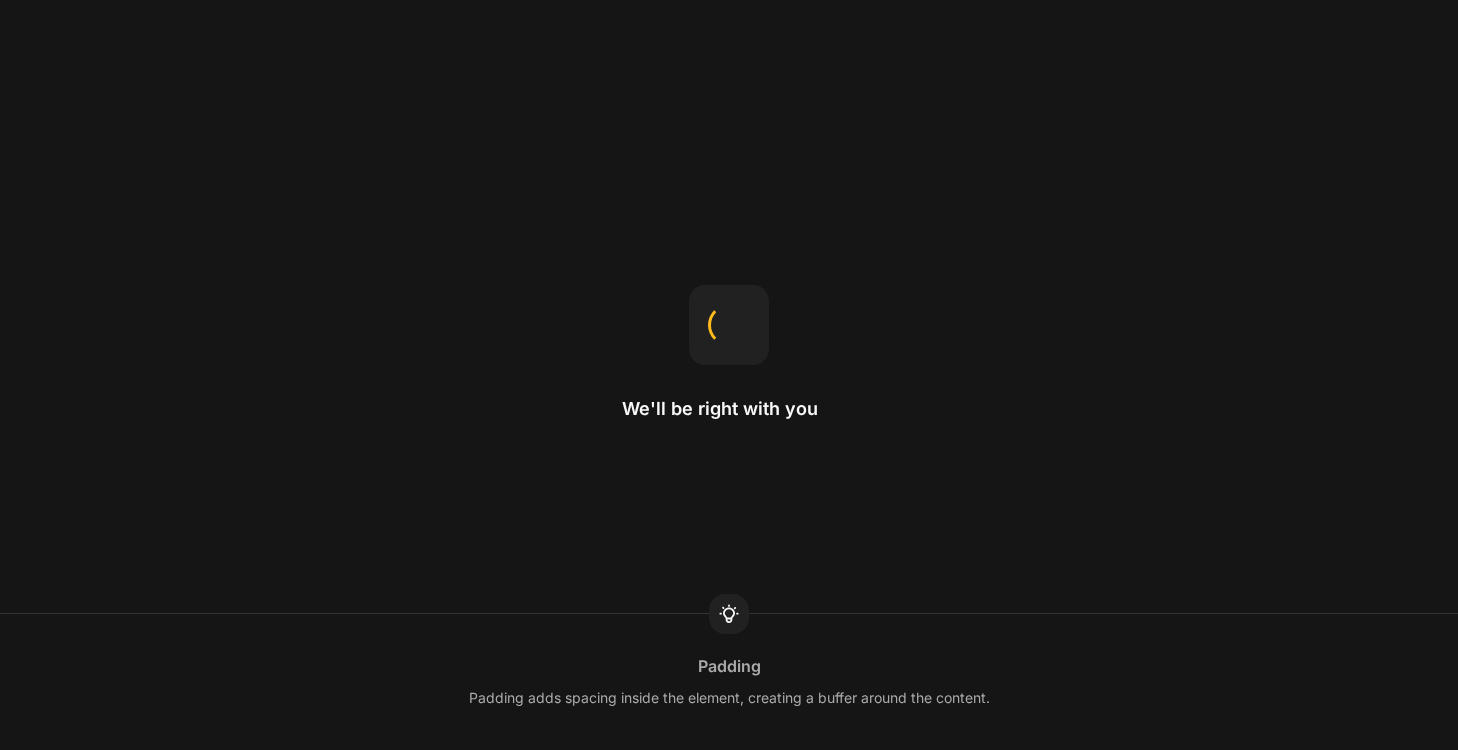 scroll, scrollTop: 0, scrollLeft: 0, axis: both 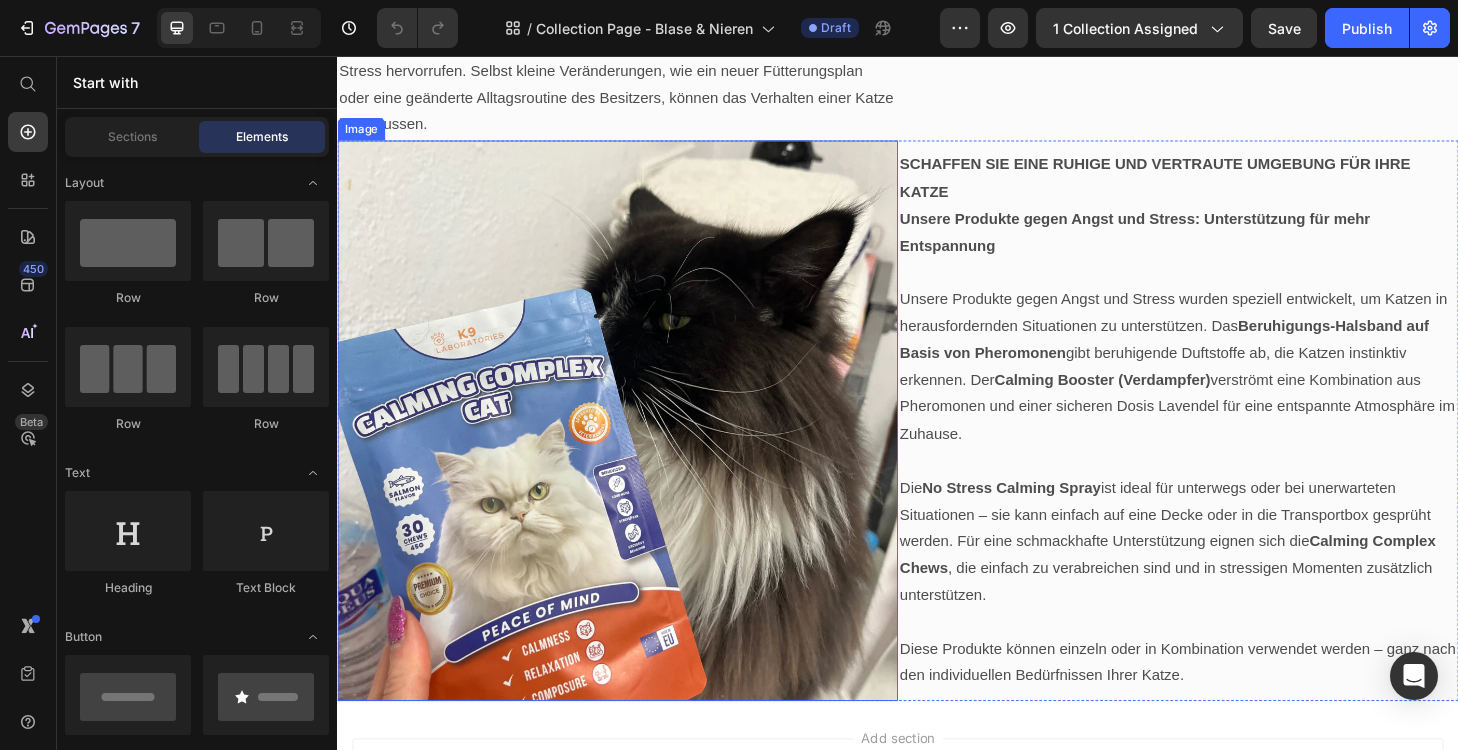 click at bounding box center [637, 446] 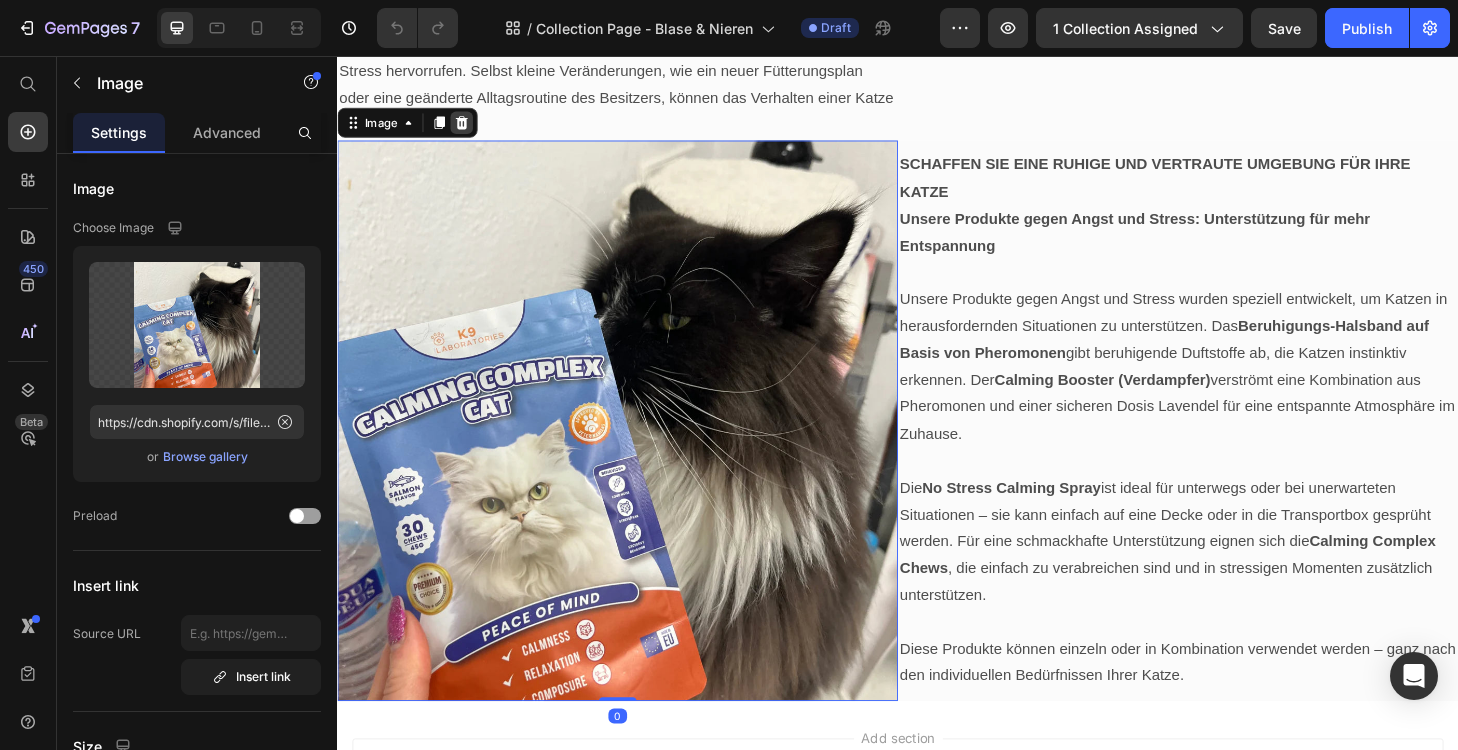 click 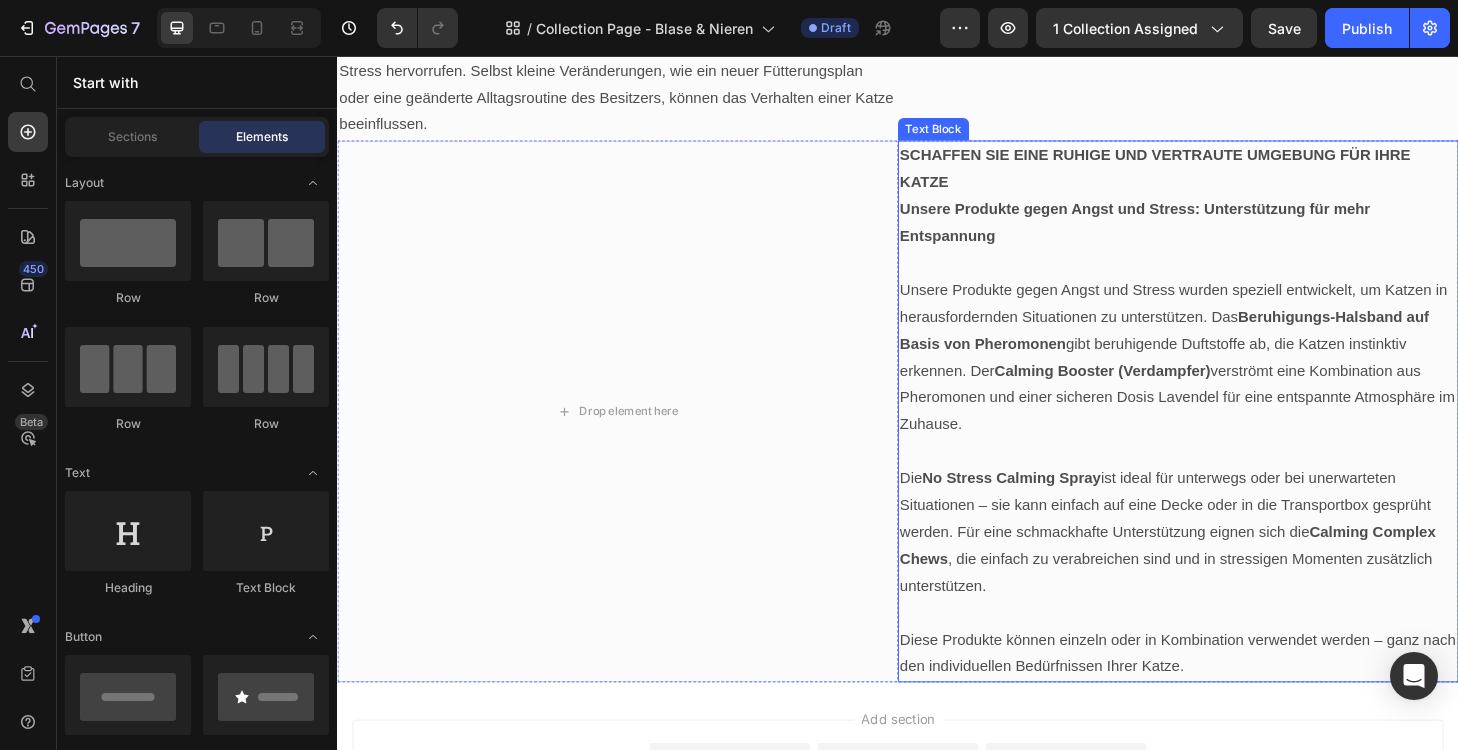 click on "Unsere Produkte gegen Angst und Stress: Unterstützung für mehr Entspannung" at bounding box center (1190, 234) 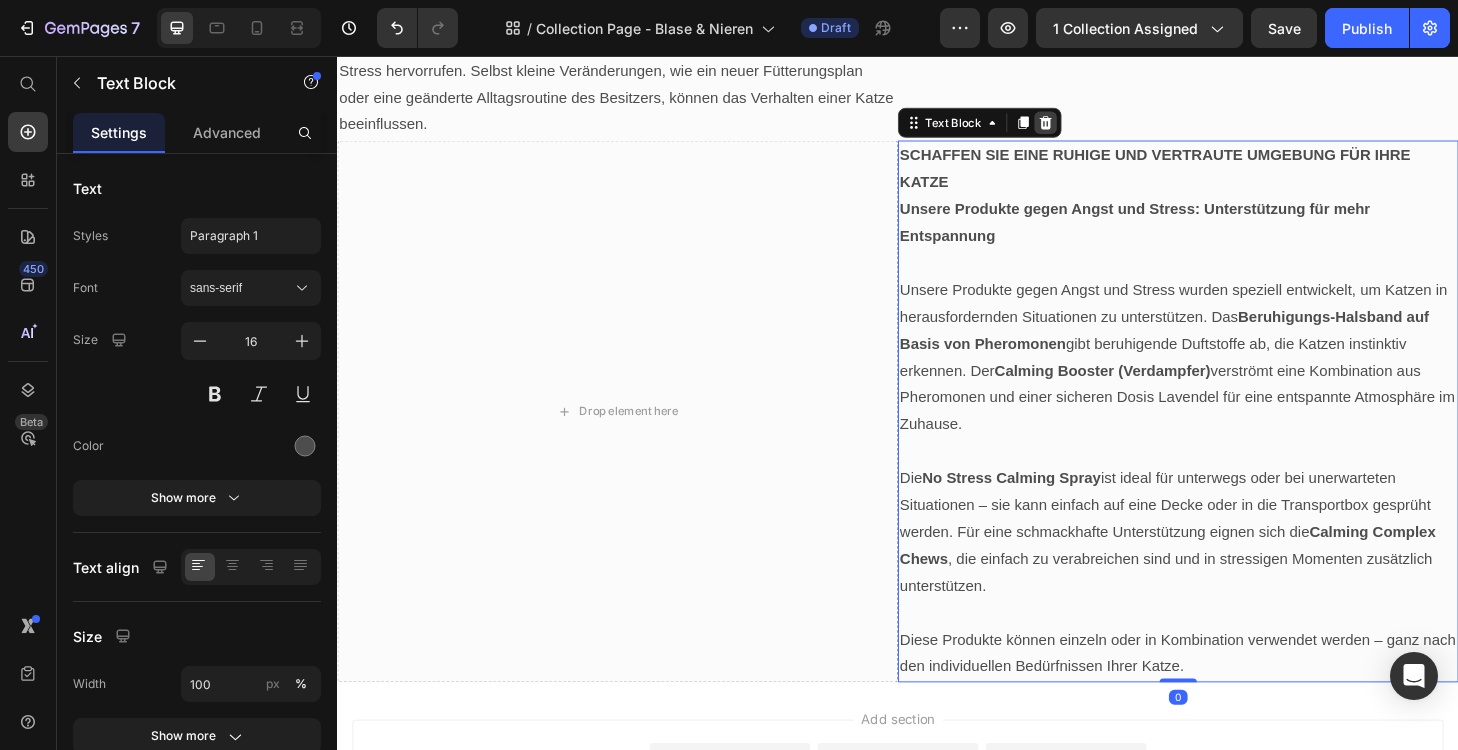 click 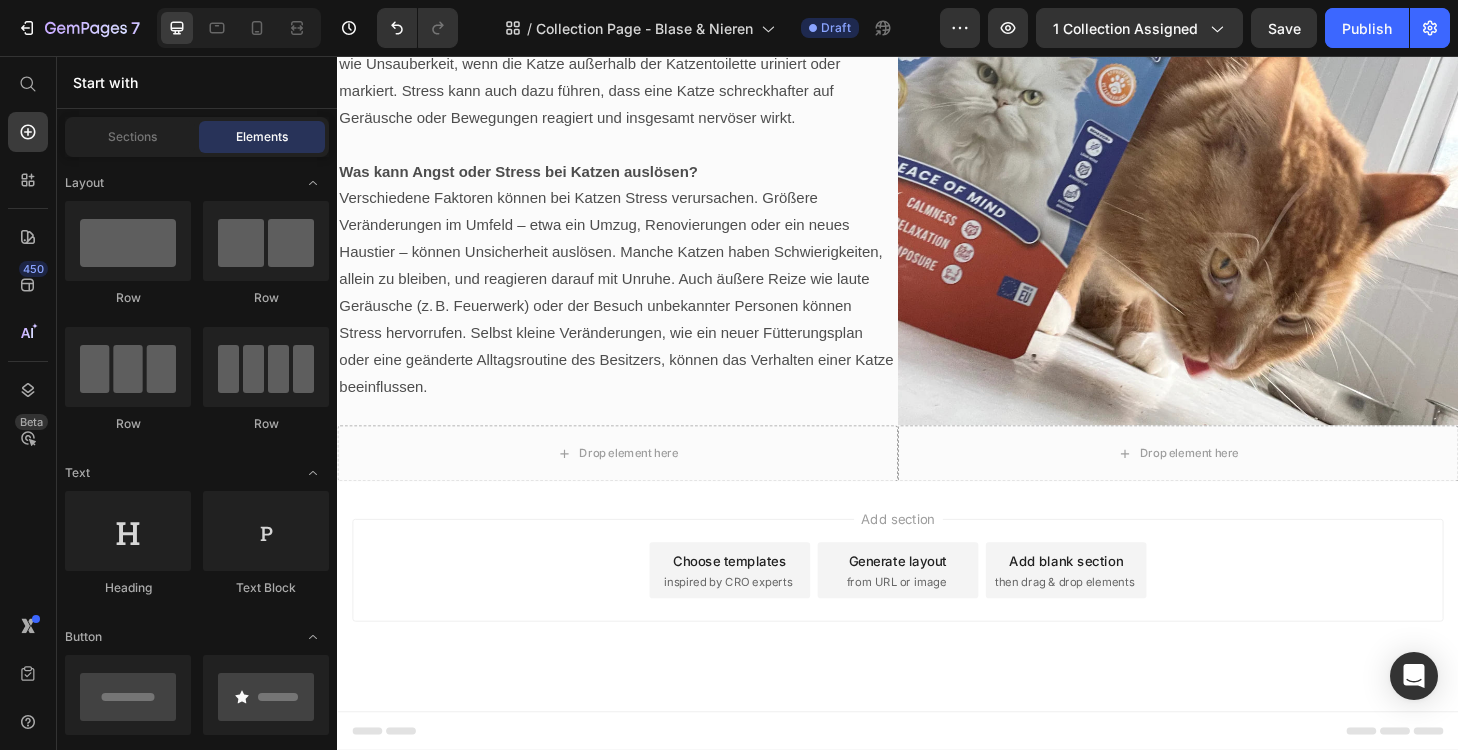 scroll, scrollTop: 1029, scrollLeft: 0, axis: vertical 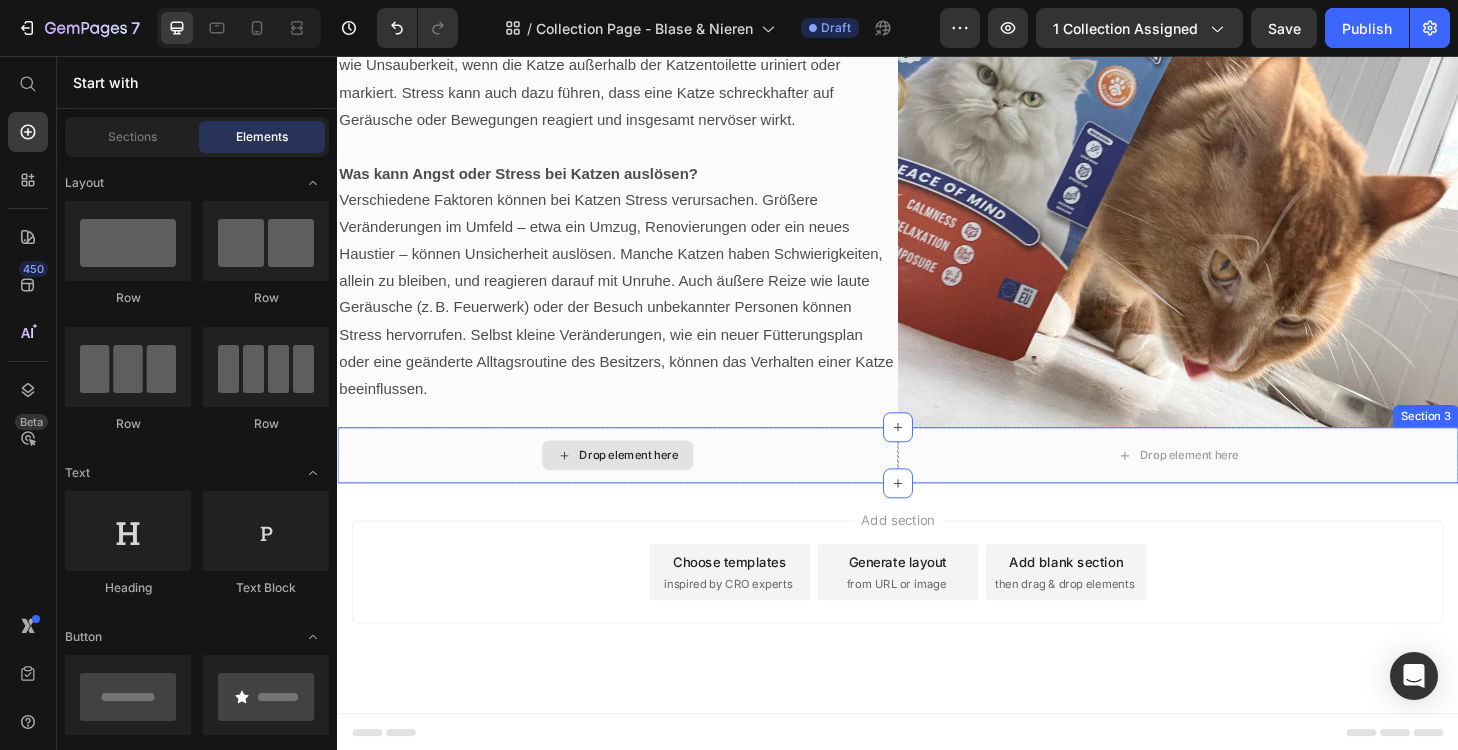 click on "Drop element here" at bounding box center (637, 483) 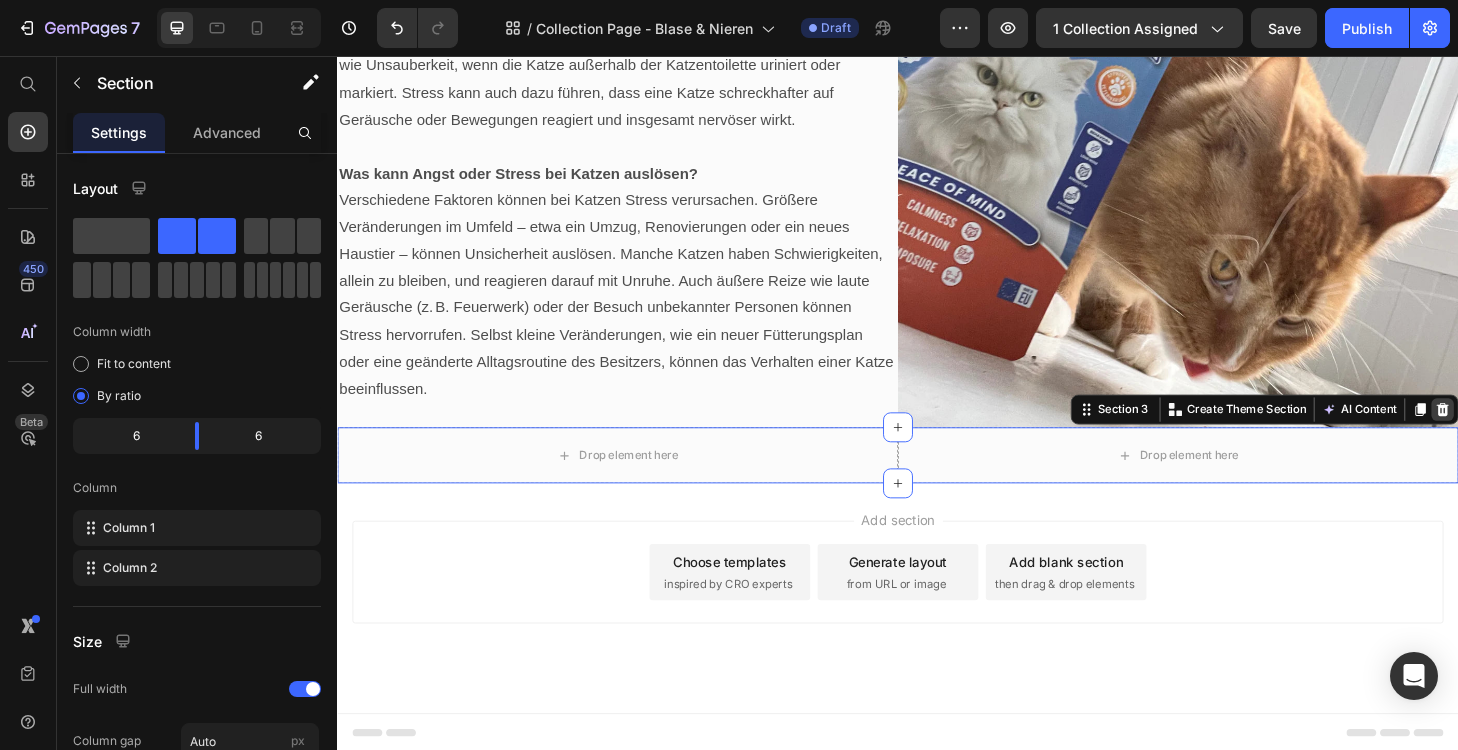 click 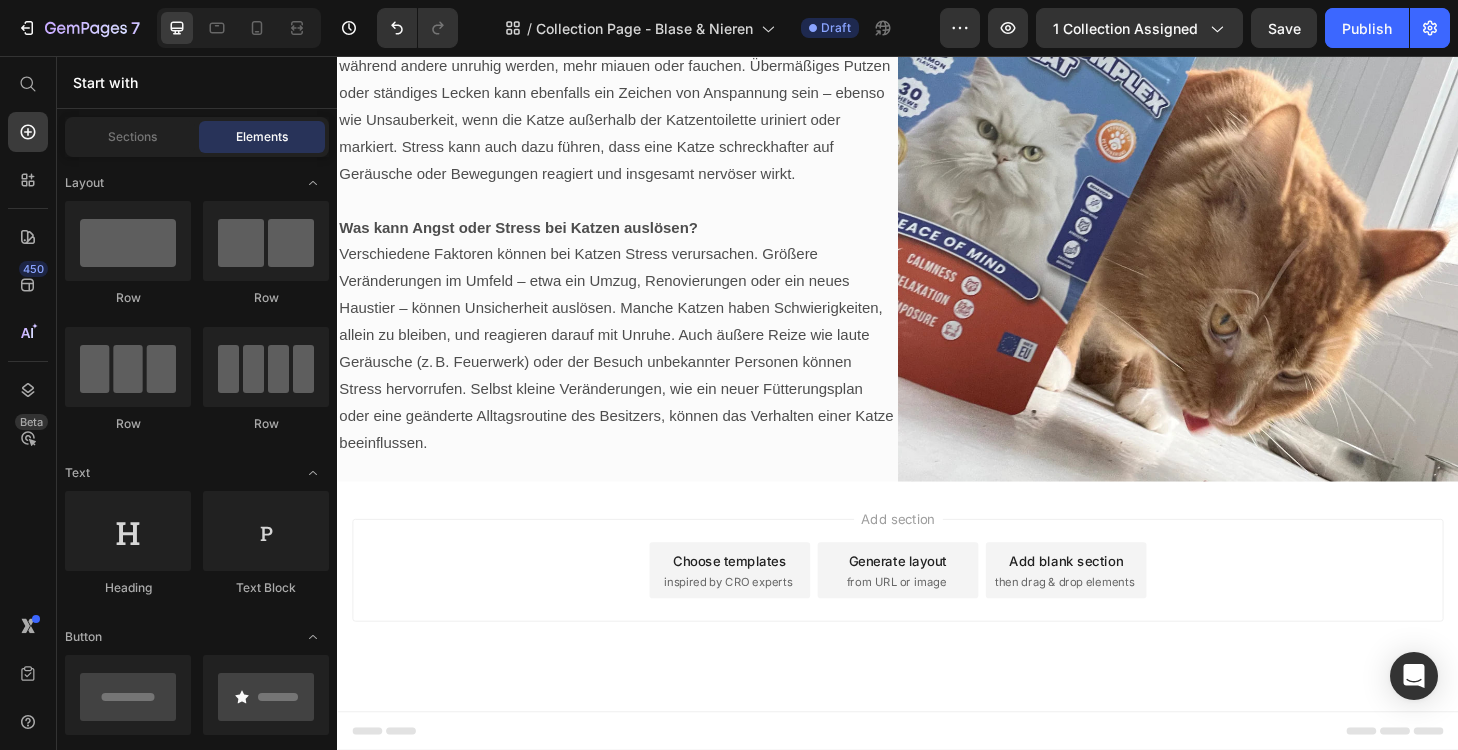 scroll, scrollTop: 969, scrollLeft: 0, axis: vertical 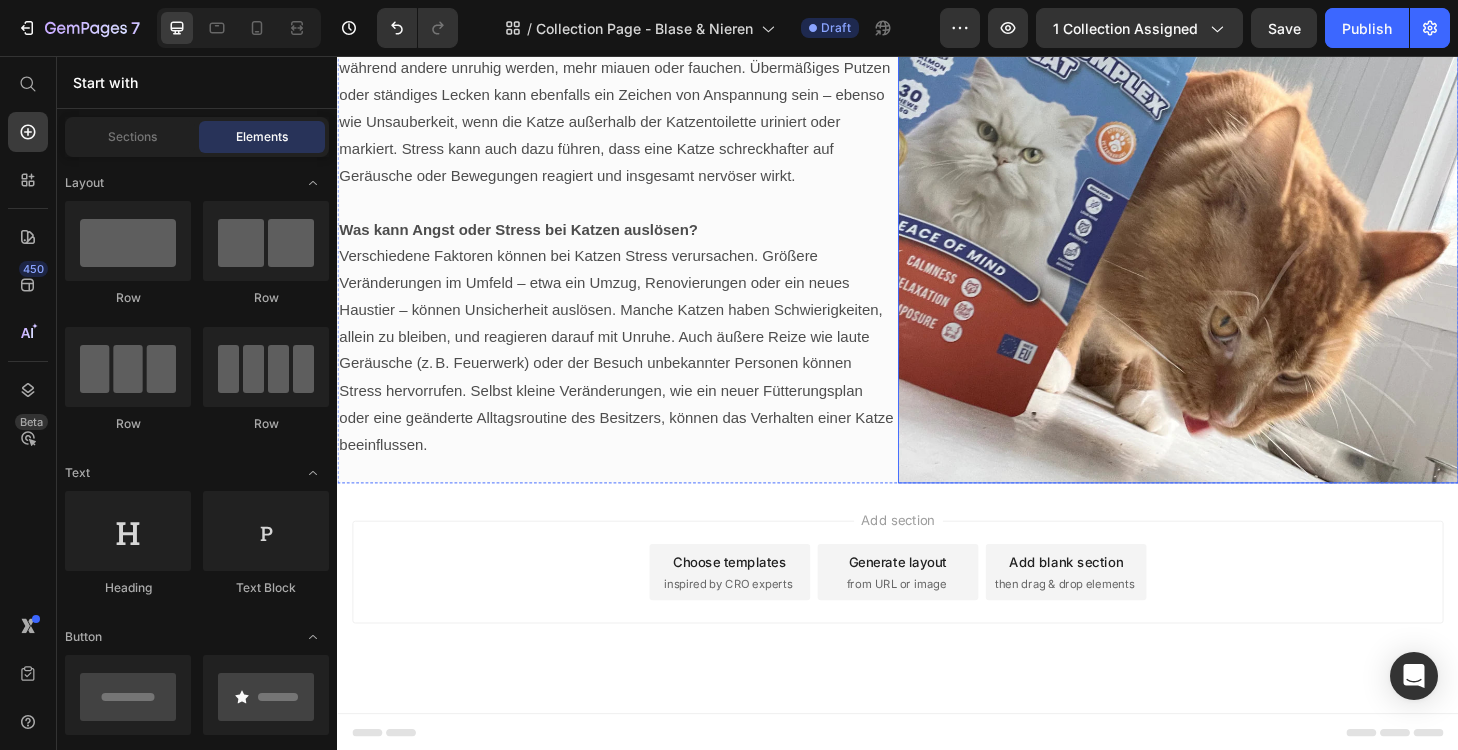 click at bounding box center (1237, 213) 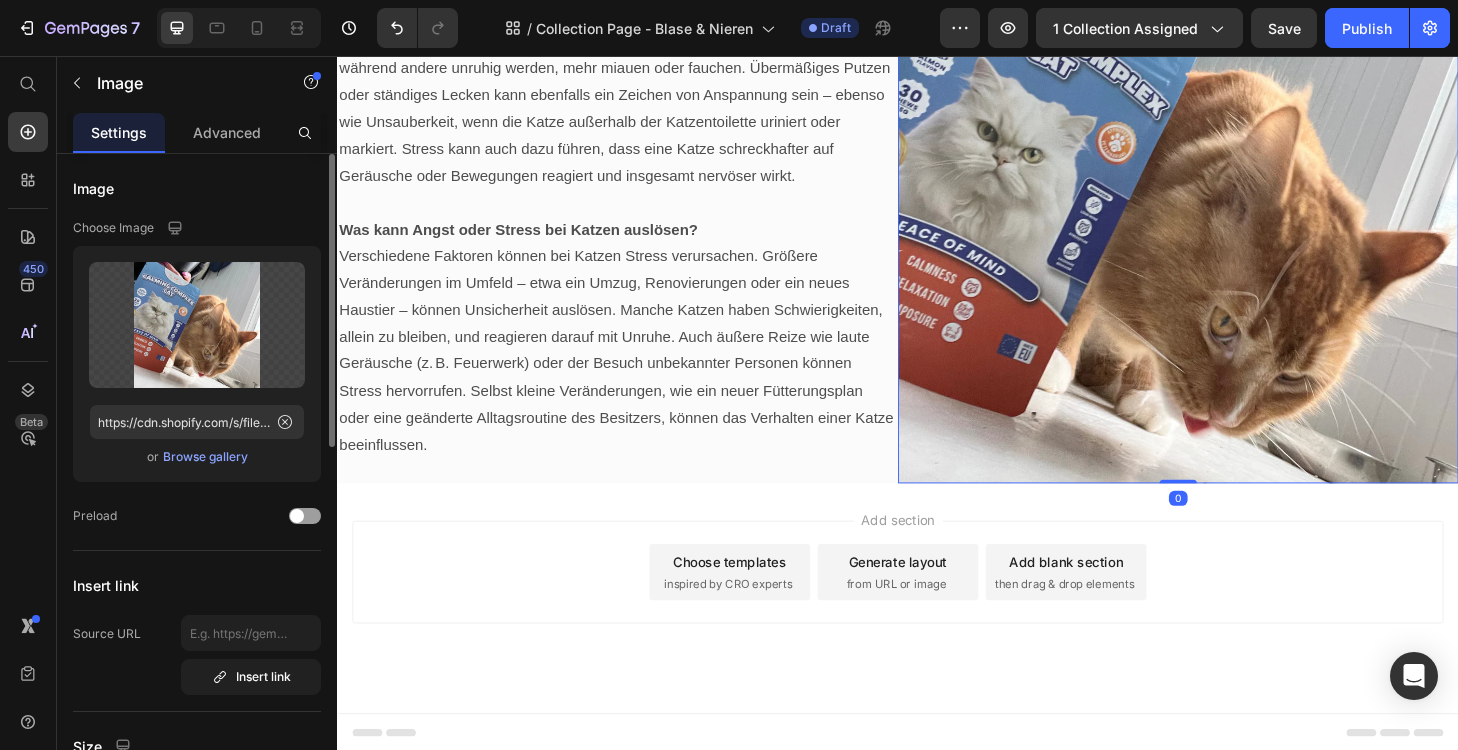click on "Browse gallery" at bounding box center [205, 457] 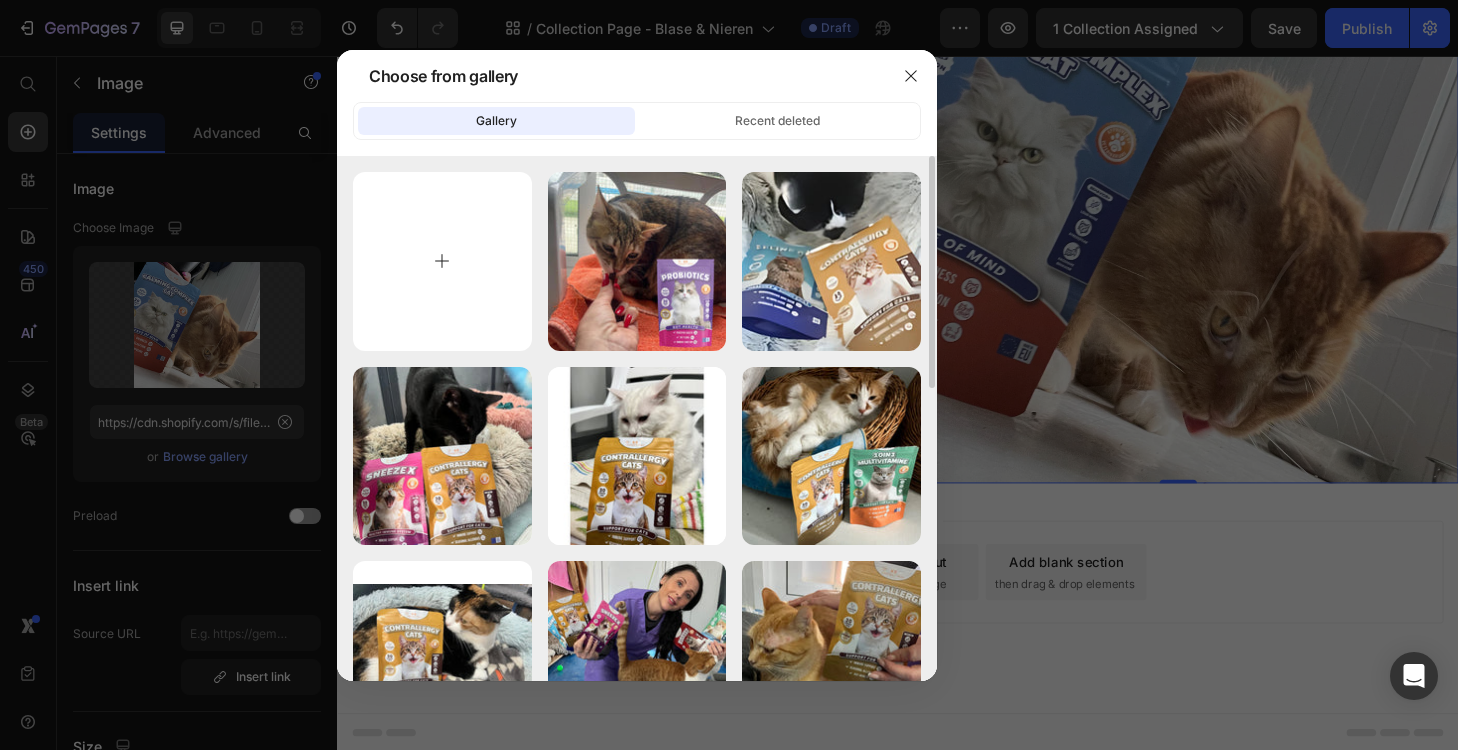 click at bounding box center [442, 261] 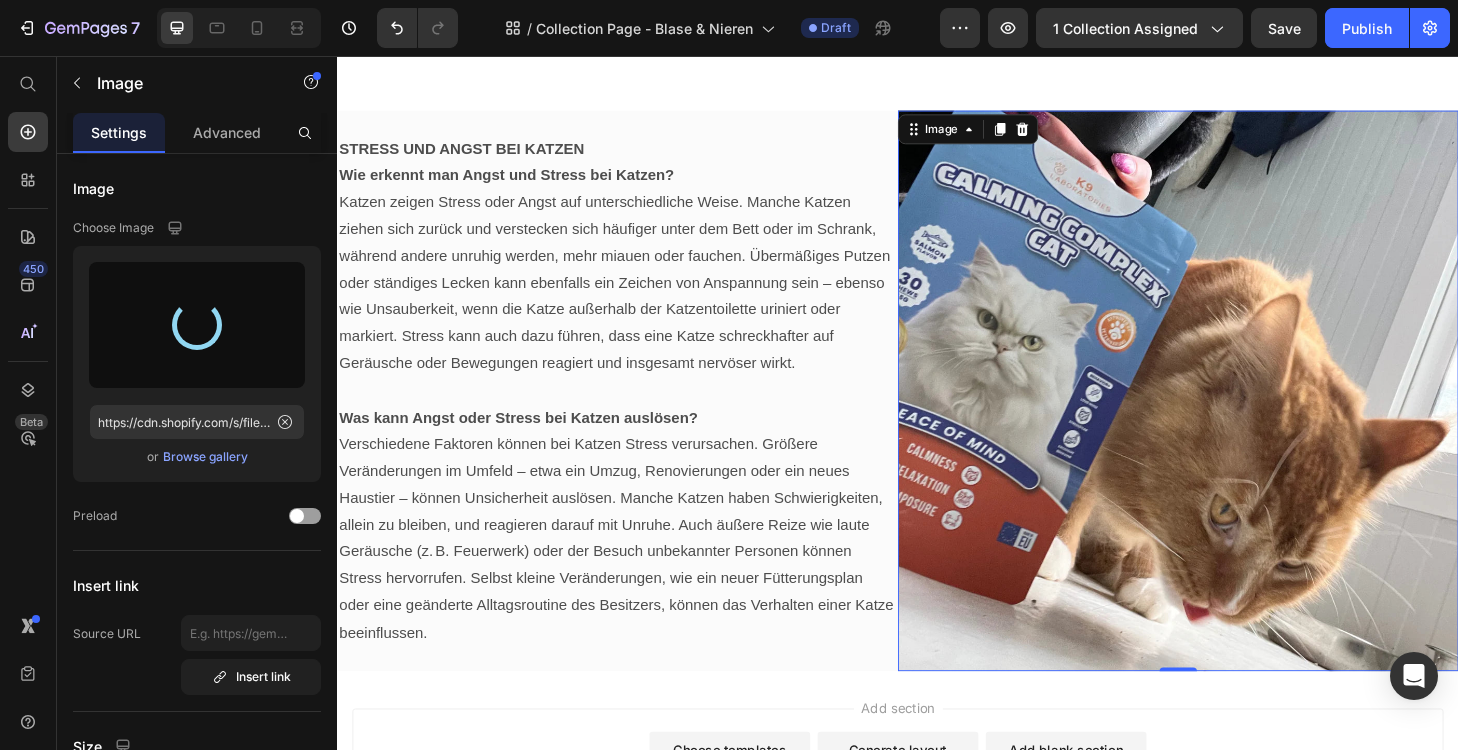 scroll, scrollTop: 767, scrollLeft: 0, axis: vertical 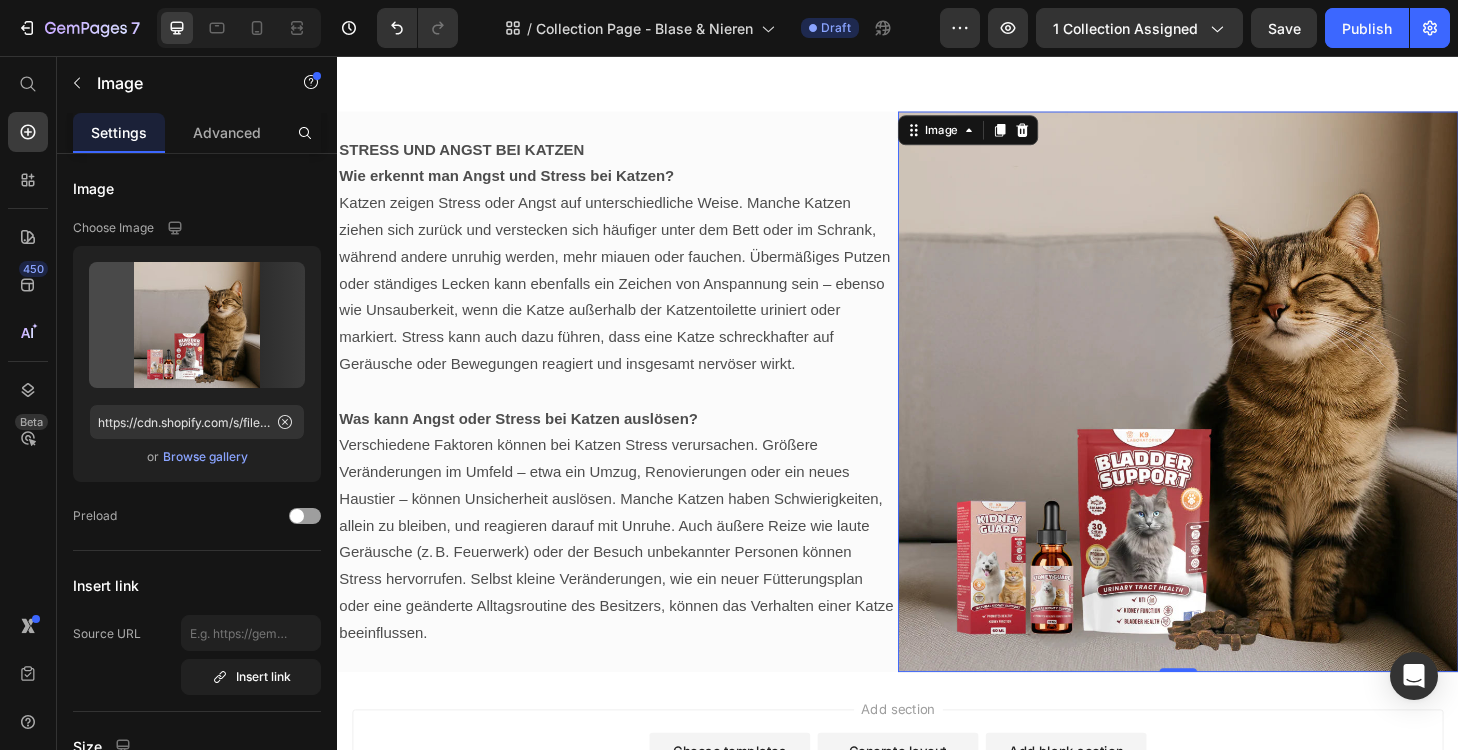 type on "https://cdn.shopify.com/s/files/1/0903/3220/1296/files/gempages_571751558027412295-418fa46a-6c5d-4b1a-acd9-438712c35fb0.webp" 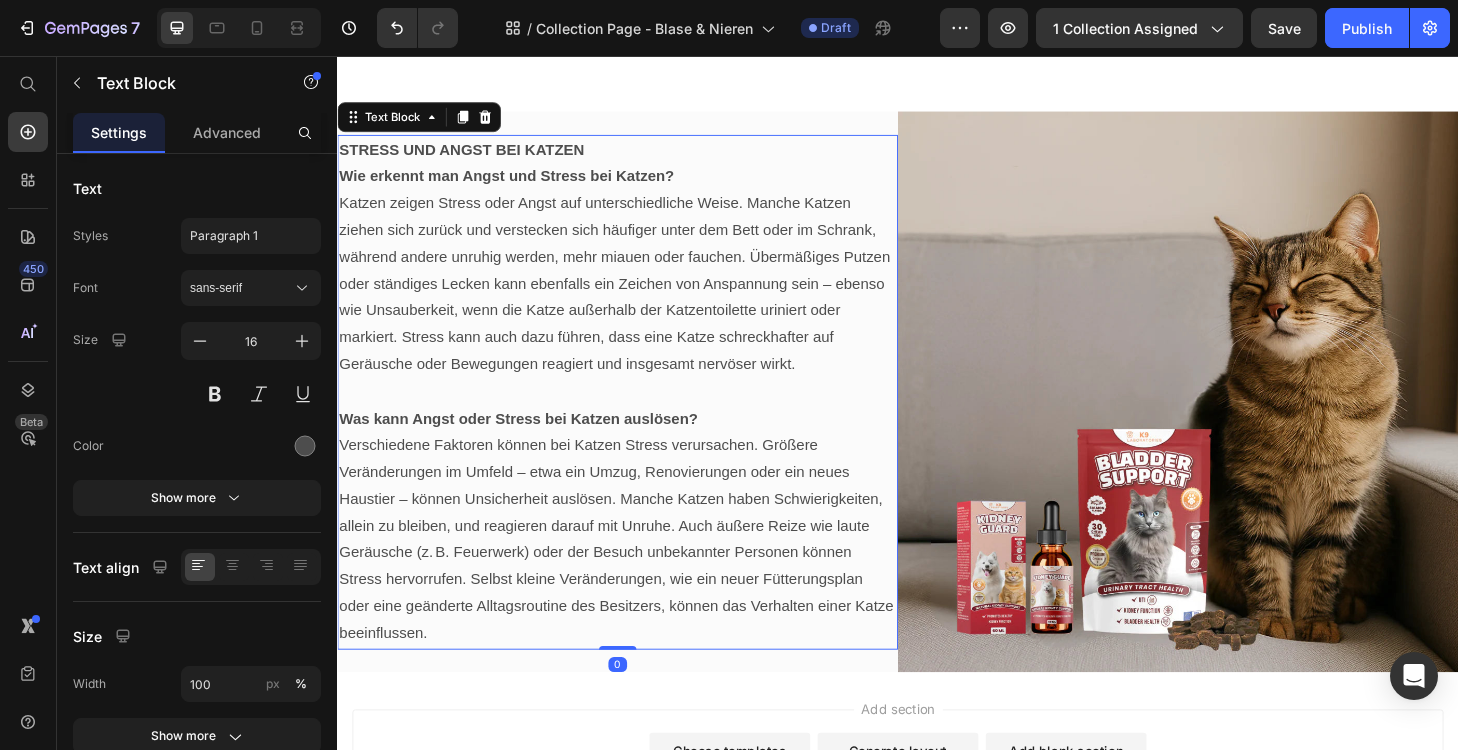 click on "Was kann Angst oder Stress bei Katzen auslösen?" at bounding box center [637, 444] 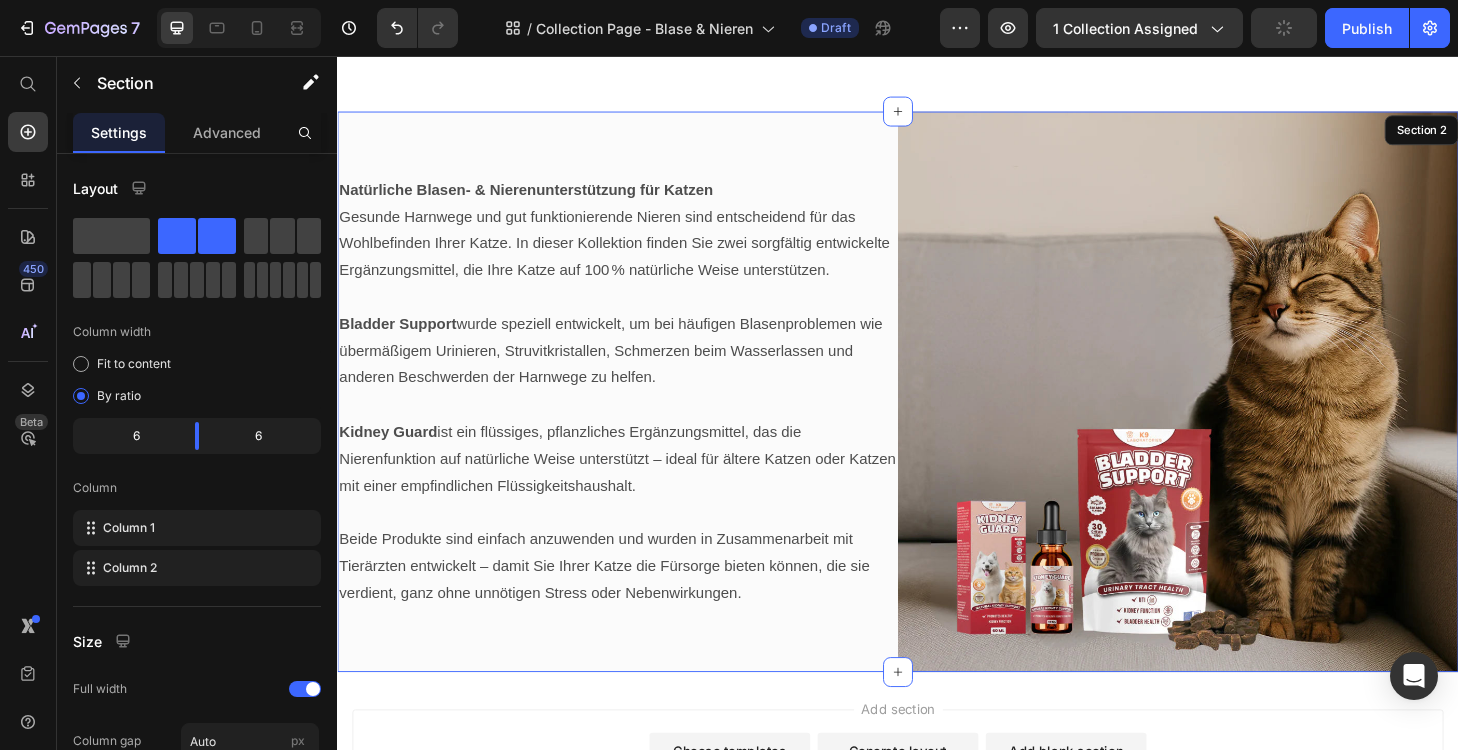 click on "Natürliche Blasen- & Nierenunterstützung für Katzen Gesunde Harnwege und gut funktionierende Nieren sind entscheidend für das Wohlbefinden Ihrer Katze. In dieser Kollektion finden Sie zwei sorgfältig entwickelte Ergänzungsmittel, die Ihre Katze auf 100 % natürliche Weise unterstützen. Bladder Support wurde speziell entwickelt, um bei häufigen Blasenproblemen wie übermäßigem Urinieren, Struvitkristallen, Schmerzen beim Wasserlassen und anderen Beschwerden der Harnwege zu helfen. Kidney Guard ist ein flüssiges, pflanzliches Ergänzungsmittel, das die Nierenfunktion auf natürliche Weise unterstützt – ideal für ältere Katzen oder Katzen mit einer empfindlichen Flüssigkeitshaushalt. Beide Produkte sind einfach anzuwenden und wurden in Zusammenarbeit mit Tierärzten entwickelt – damit Sie Ihrer Katze die Fürsorge bieten können, die sie verdient, ganz ohne unnötigen Stress oder Nebenwirkungen. Text Block 0" at bounding box center (637, 415) 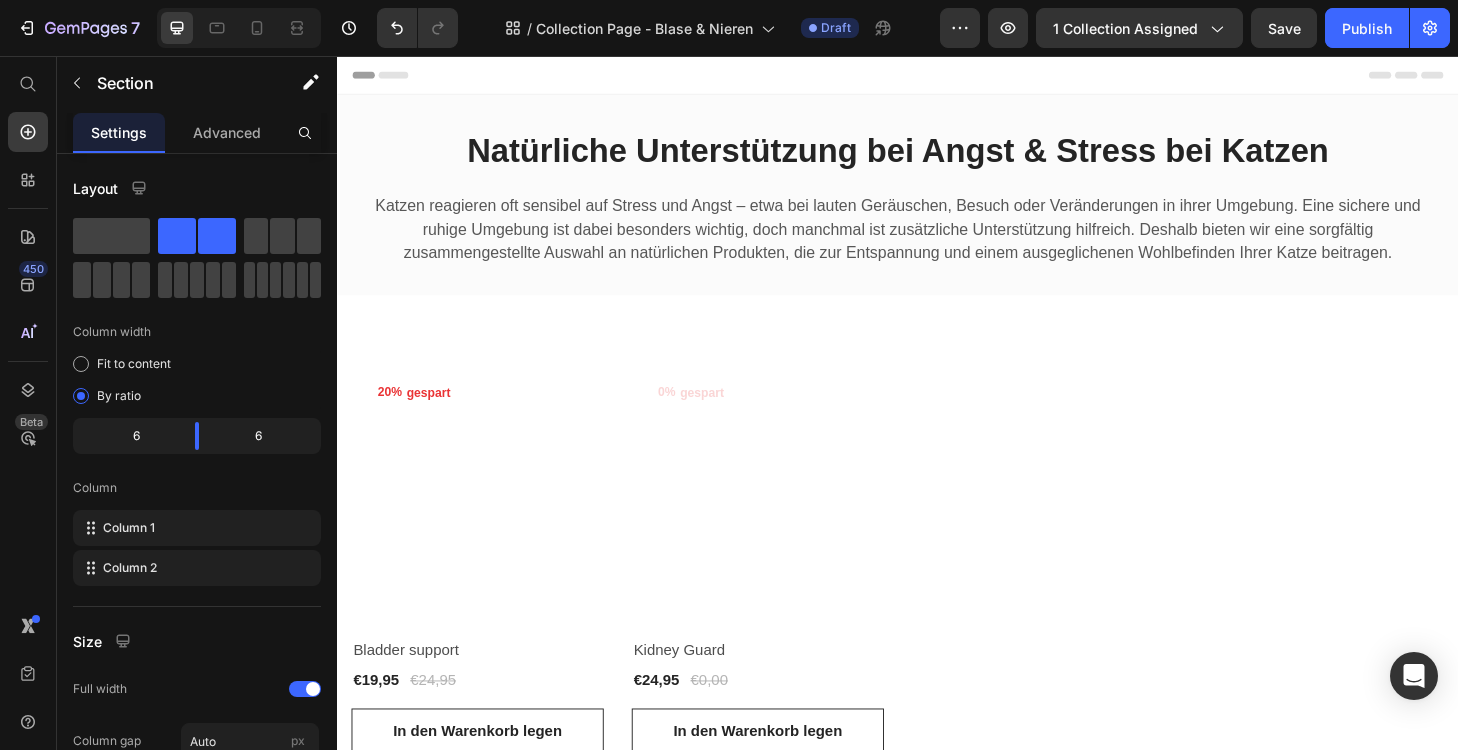 scroll, scrollTop: 0, scrollLeft: 0, axis: both 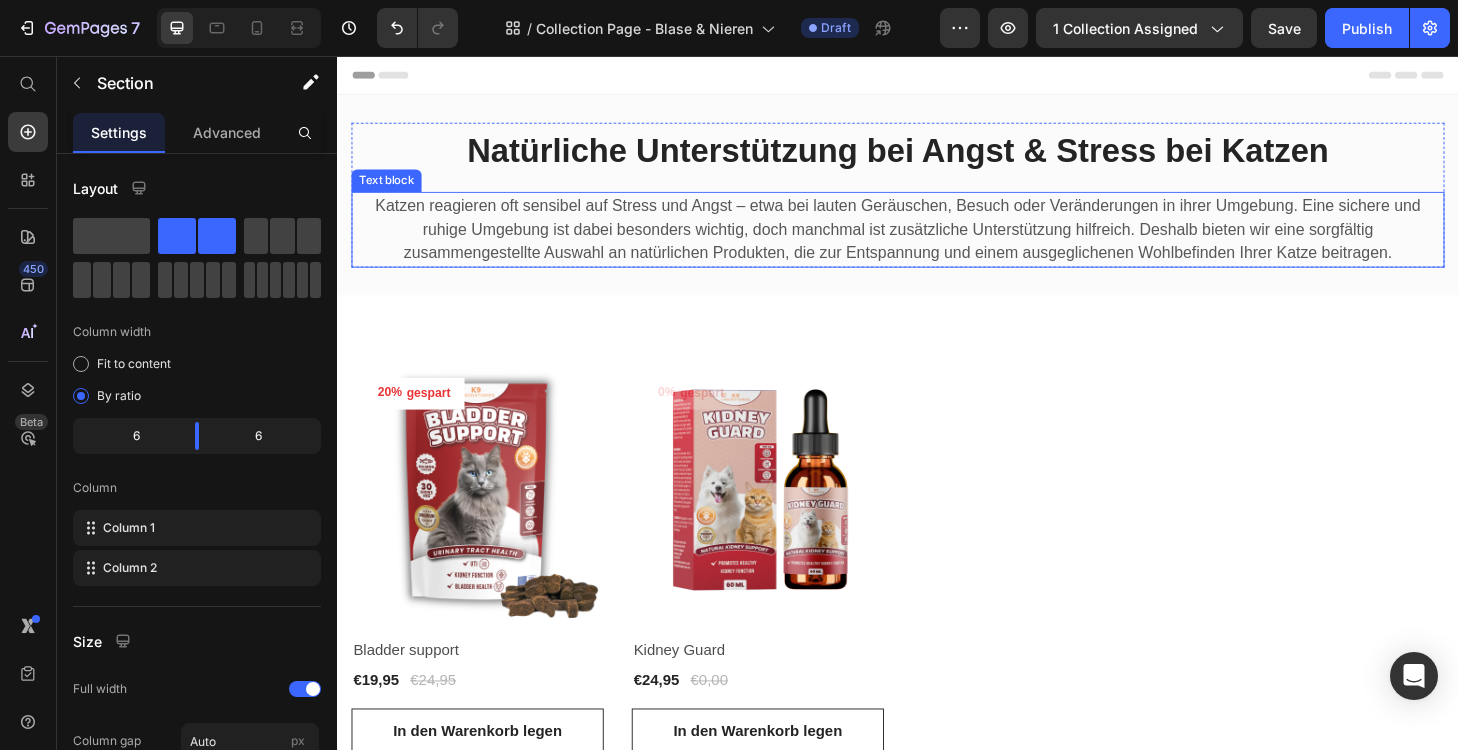 click on "Katzen reagieren oft sensibel auf Stress und Angst – etwa bei lauten Geräuschen, Besuch oder Veränderungen in ihrer Umgebung. Eine sichere und ruhige Umgebung ist dabei besonders wichtig, doch manchmal ist zusätzliche Unterstützung hilfreich. Deshalb bieten wir eine sorgfältig zusammengestellte Auswahl an natürlichen Produkten, die zur Entspannung und einem ausgeglichenen Wohlbefinden Ihrer Katze beitragen." at bounding box center (937, 241) 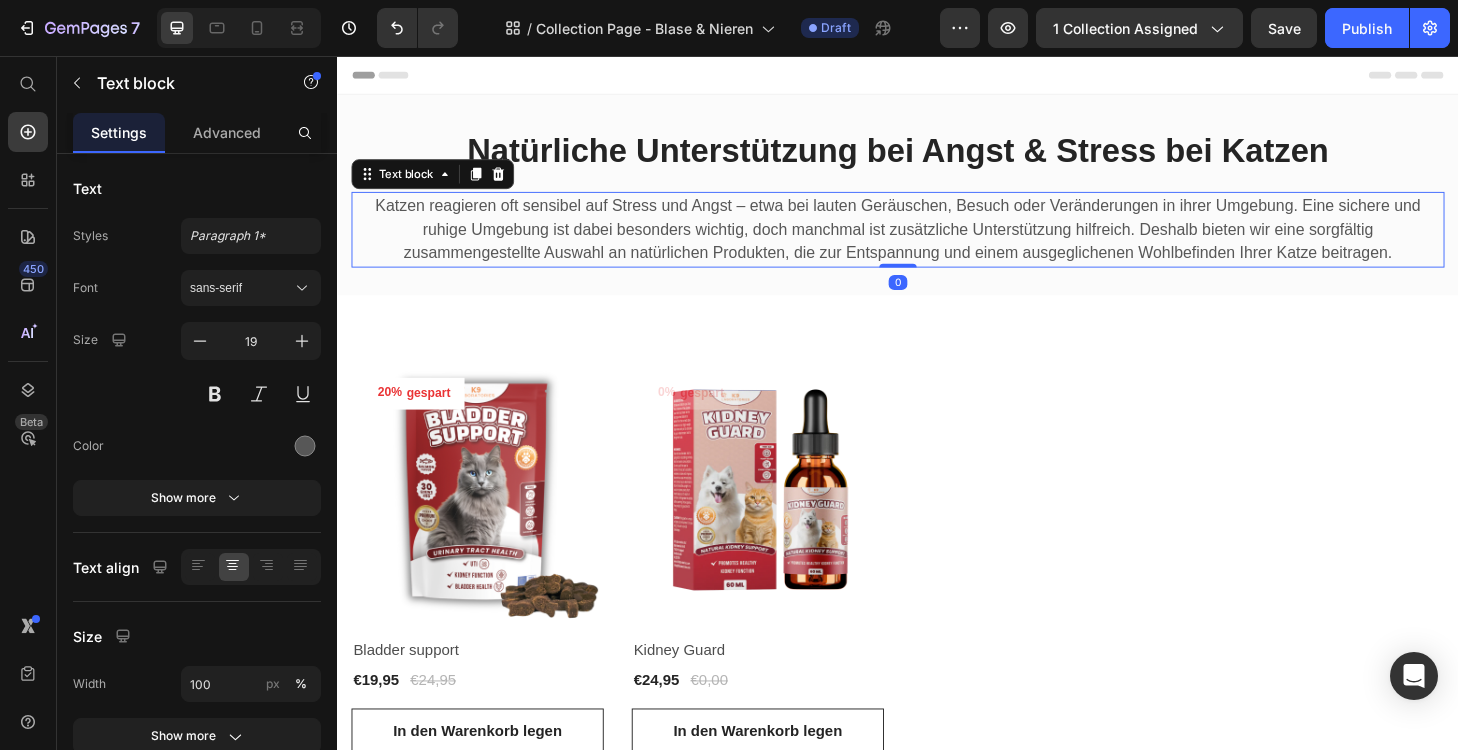 click on "Katzen reagieren oft sensibel auf Stress und Angst – etwa bei lauten Geräuschen, Besuch oder Veränderungen in ihrer Umgebung. Eine sichere und ruhige Umgebung ist dabei besonders wichtig, doch manchmal ist zusätzliche Unterstützung hilfreich. Deshalb bieten wir eine sorgfältig zusammengestellte Auswahl an natürlichen Produkten, die zur Entspannung und einem ausgeglichenen Wohlbefinden Ihrer Katze beitragen." at bounding box center [937, 241] 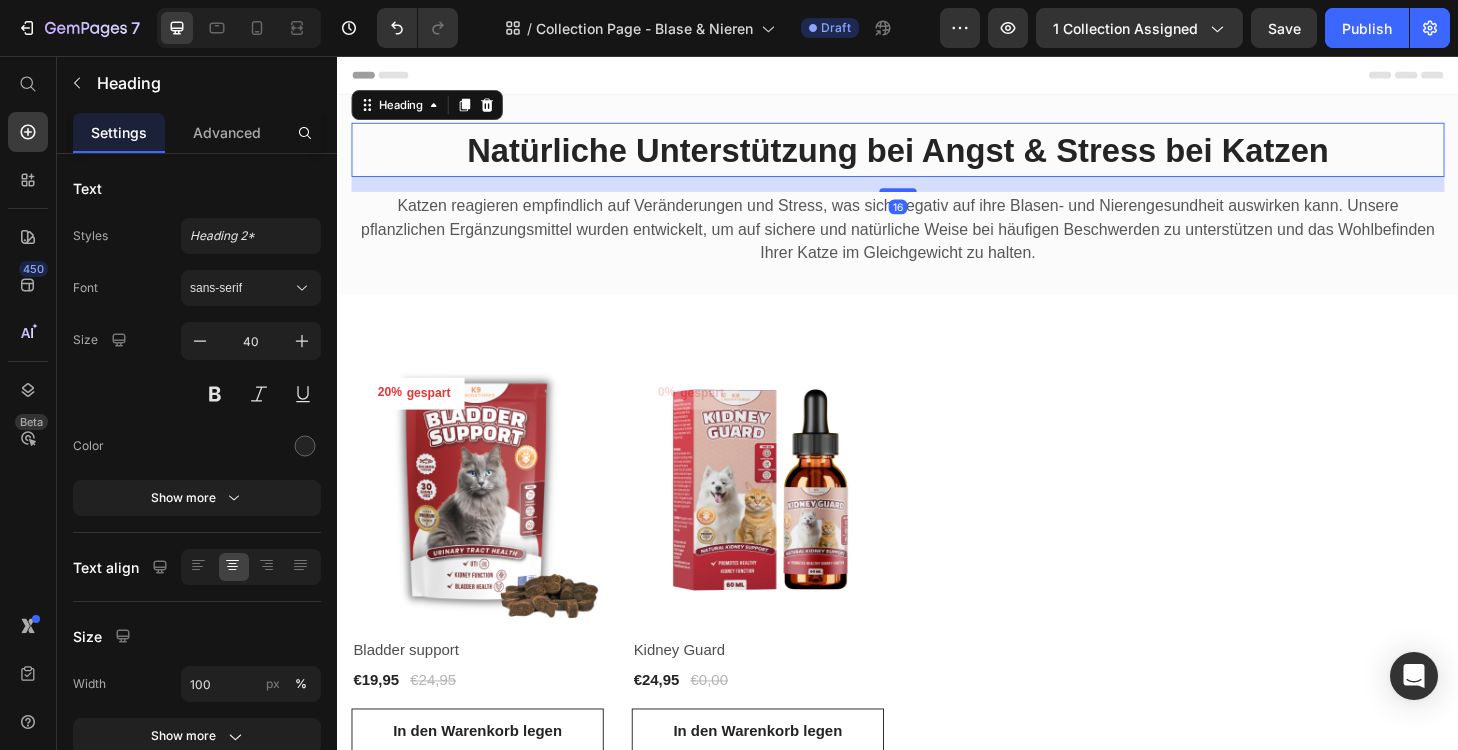 click on "Natürliche Unterstützung bei Angst & Stress bei Katzen" at bounding box center (937, 156) 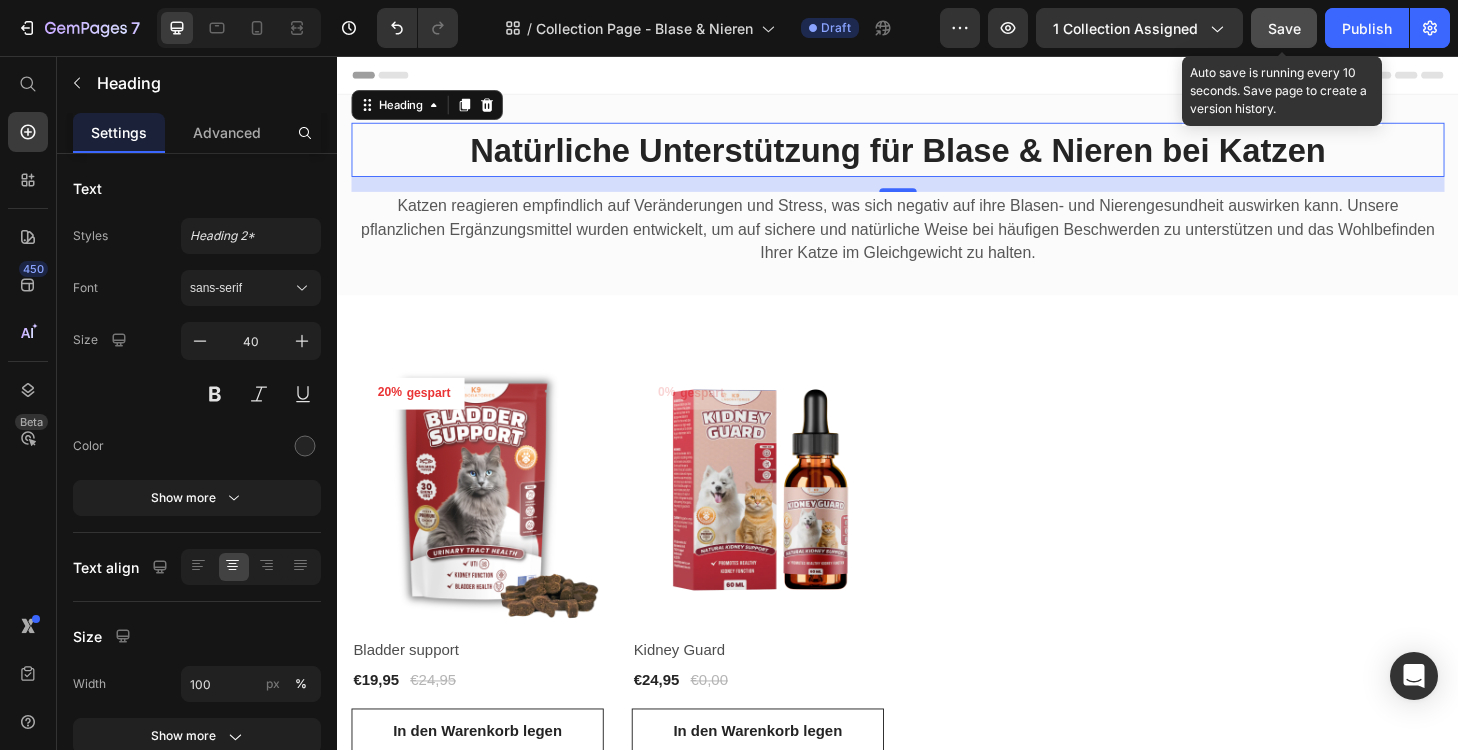 click on "Save" at bounding box center [1284, 28] 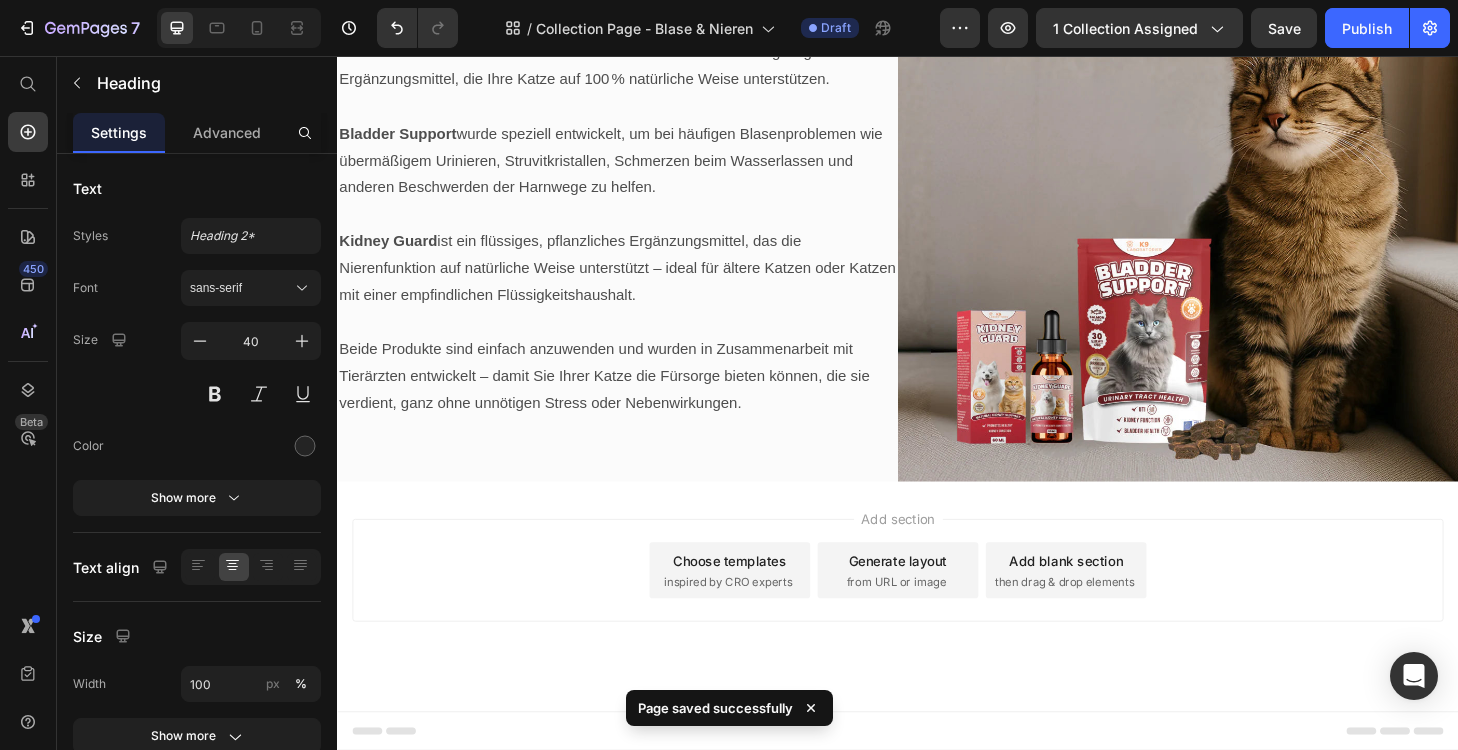 scroll, scrollTop: 969, scrollLeft: 0, axis: vertical 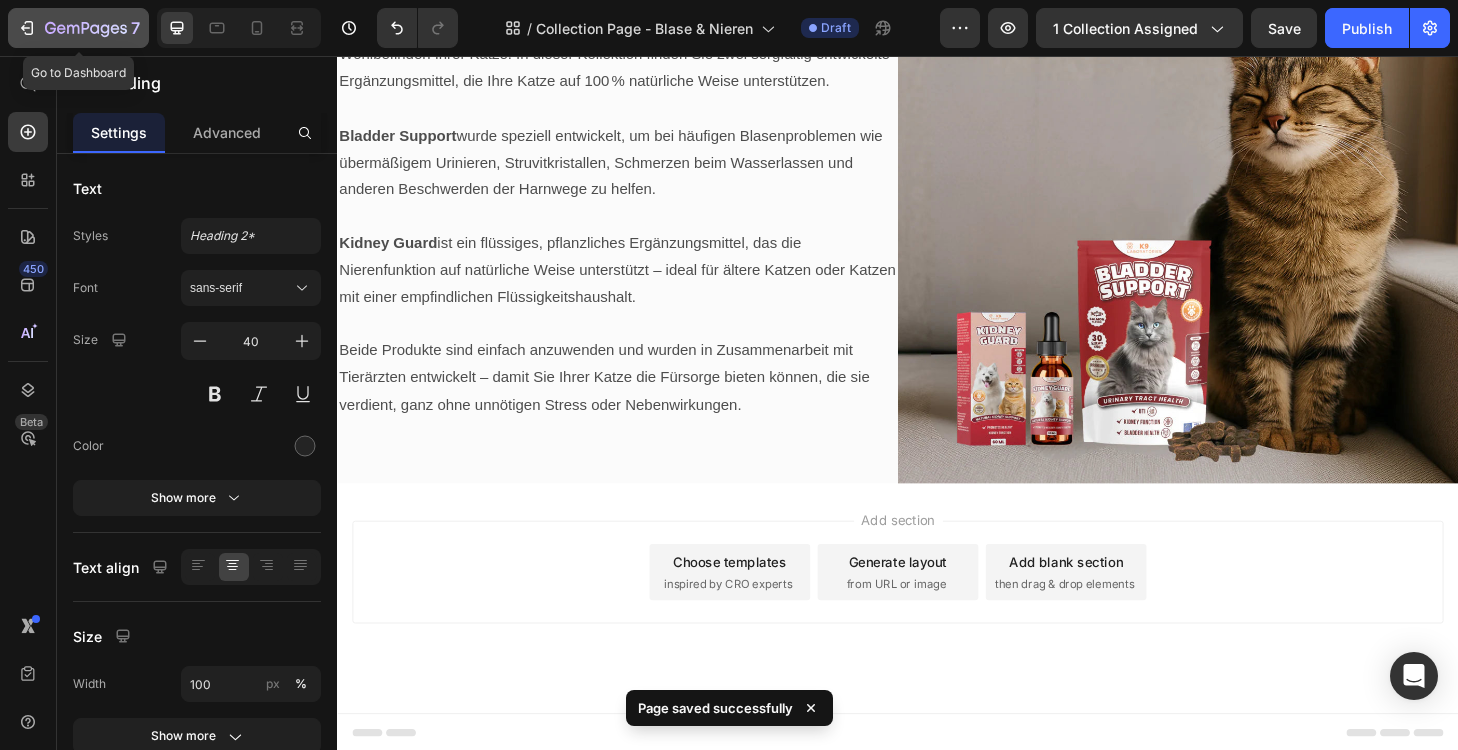 click 